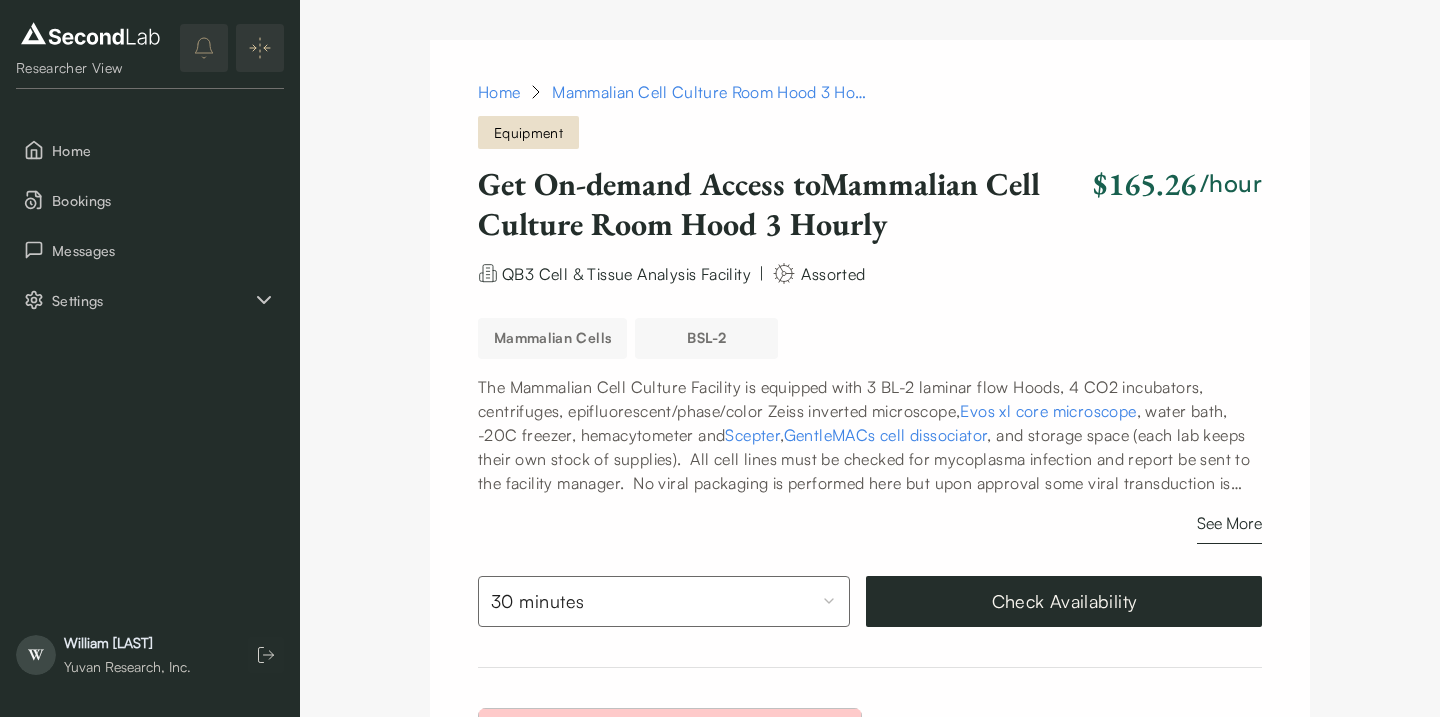 scroll, scrollTop: 0, scrollLeft: 0, axis: both 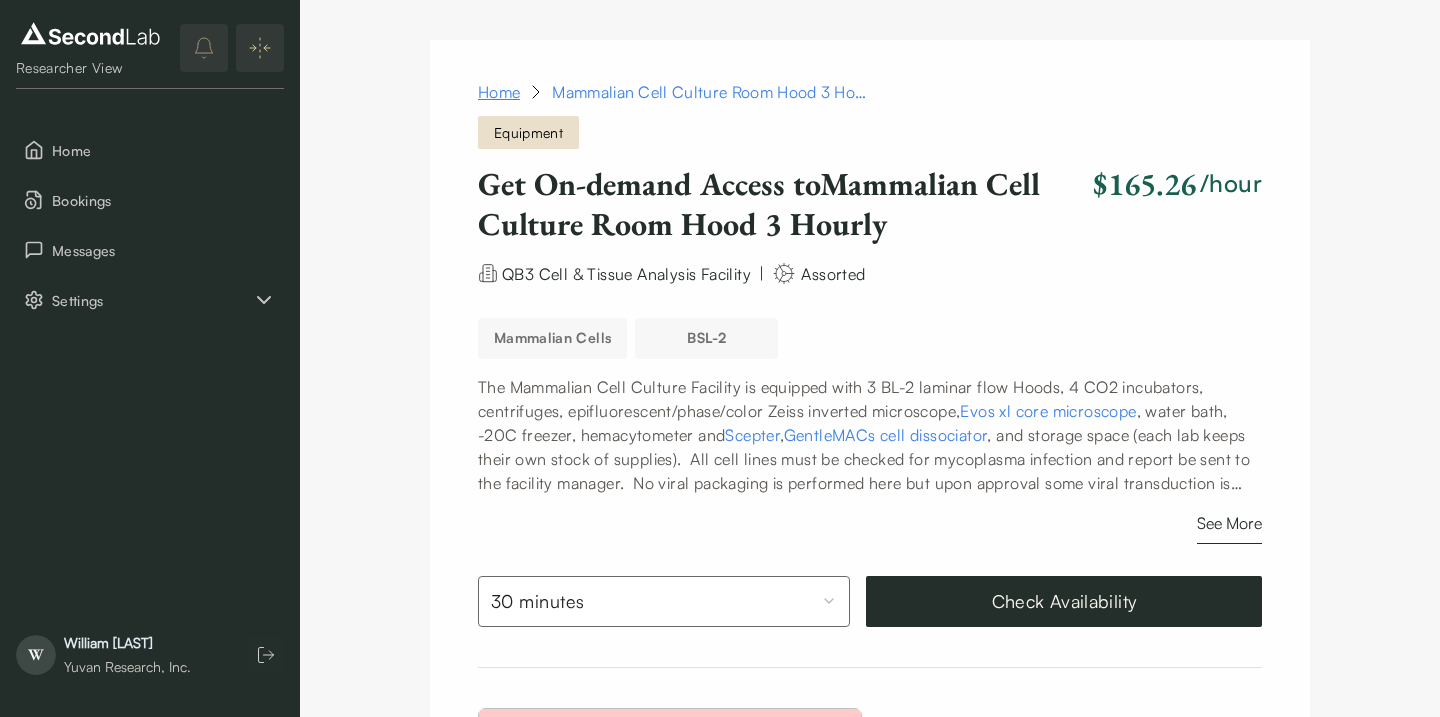 click on "Home" at bounding box center (499, 92) 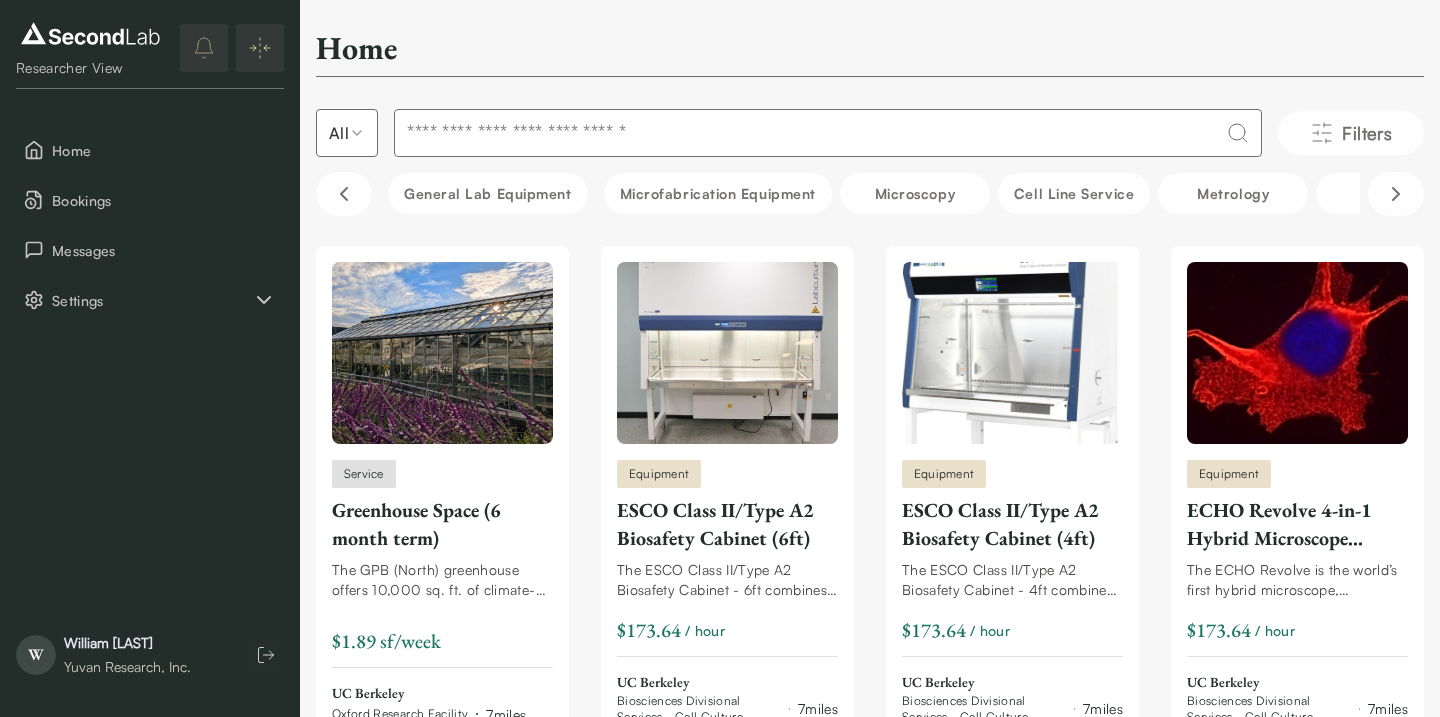 scroll, scrollTop: 0, scrollLeft: 0, axis: both 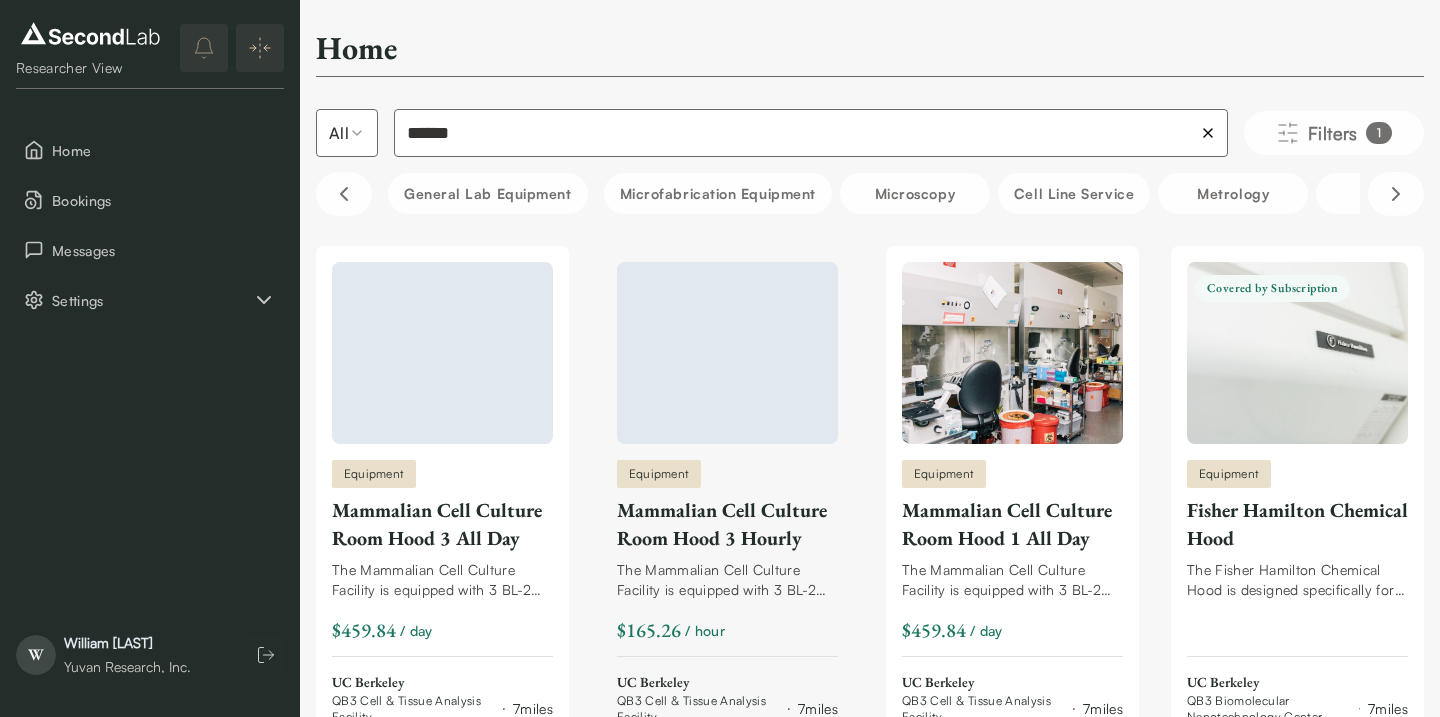 type on "******" 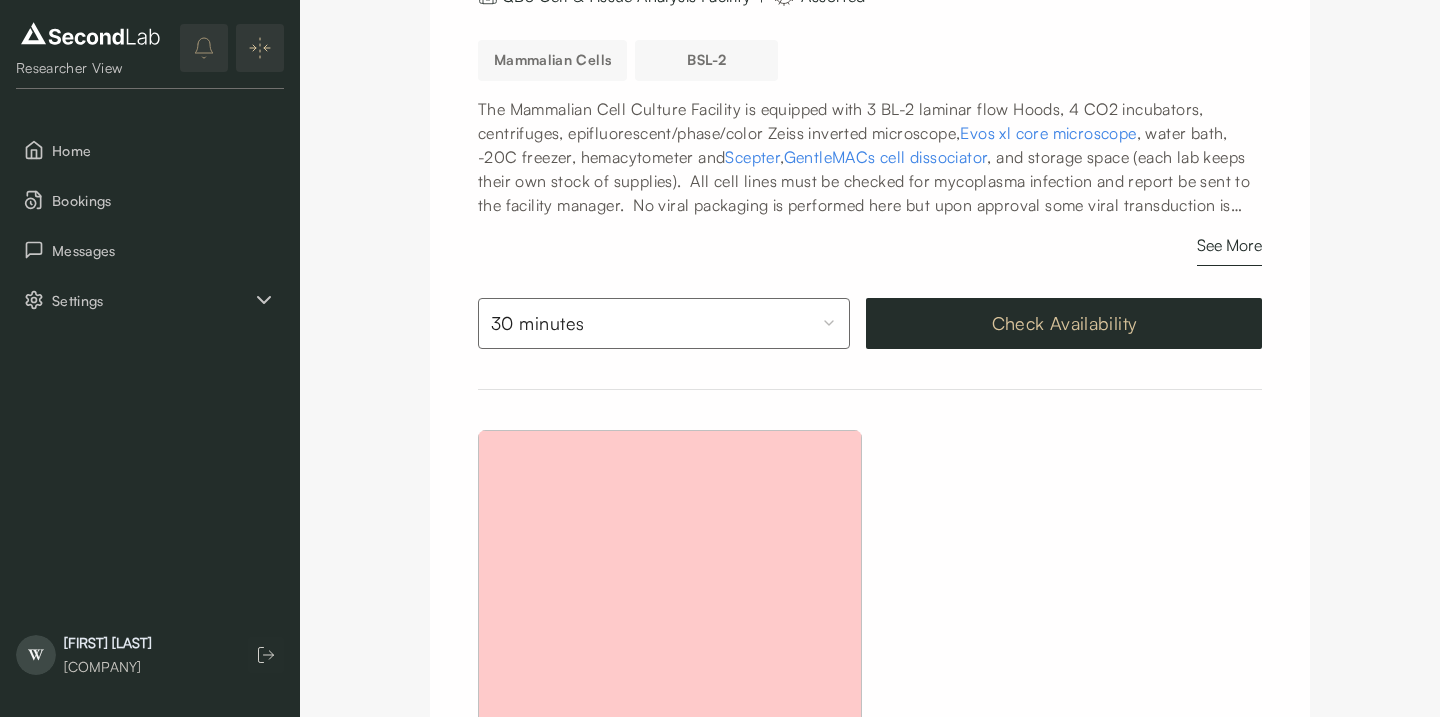 scroll, scrollTop: 278, scrollLeft: 0, axis: vertical 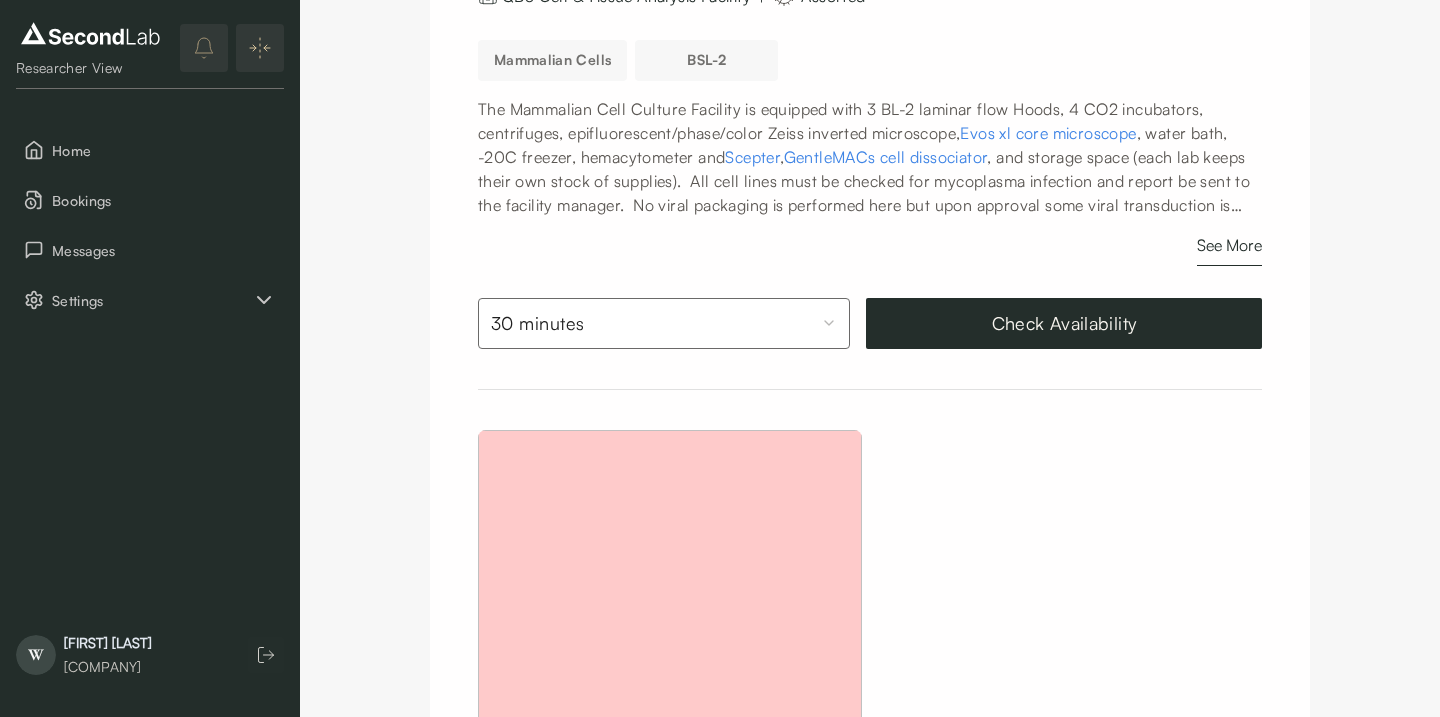 click on "WD Researcher View Home Bookings Messages Settings W [FIRST]   [LAST] Research, Inc. Home Mammalian Cell Culture Room Hood 3 Hourly Equipment Home Mammalian Cell Culture Room Hood 3 Hourly Get On-demand Access to  Mammalian Cell Culture Room Hood 3 Hourly $165.26 /hour Check Availability Get On-demand Access to  Mammalian Cell Culture Room Hood 3 Hourly   $165.26 /hour QB3 Cell & Tissue Analysis Facility |   Assorted Mammalian Cells BSL-2 The Mammalian Cell Culture Facility is equipped with 3 BL-2 laminar flow Hoods, 4 CO2 incubators, centrifuges, epifluorescent/phase/color Zeiss inverted microscope,  Evos xl core microscope , water bath, -20C freezer, hemacytometer and  Scepter ,  GentleMACs cell dissociator Manuals for the cell culture room instruments can be found on the  user information page . See More 30 minutes Check Availability See all Access Guideline support@example.com  with any questions.  mwest@example.com .     FAQs ." at bounding box center (720, 1640) 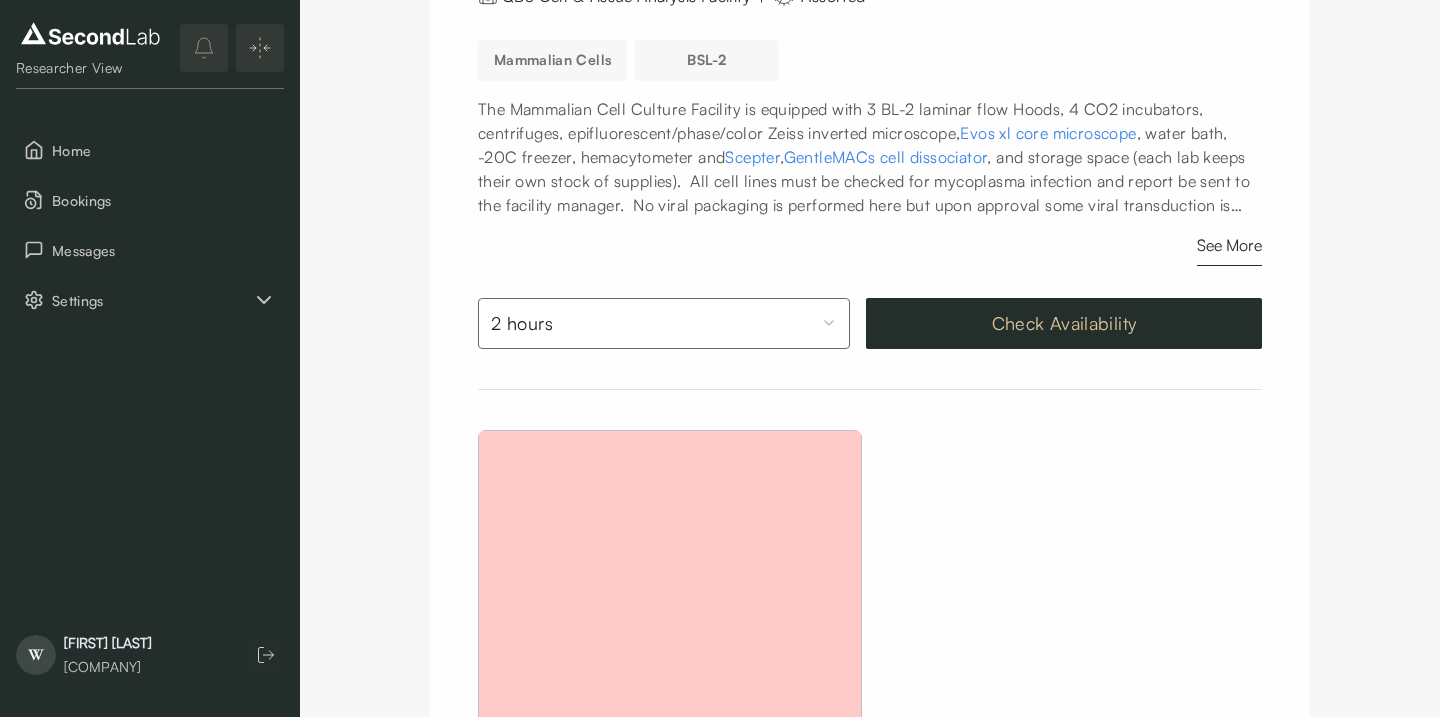 click on "Check Availability" at bounding box center (1064, 323) 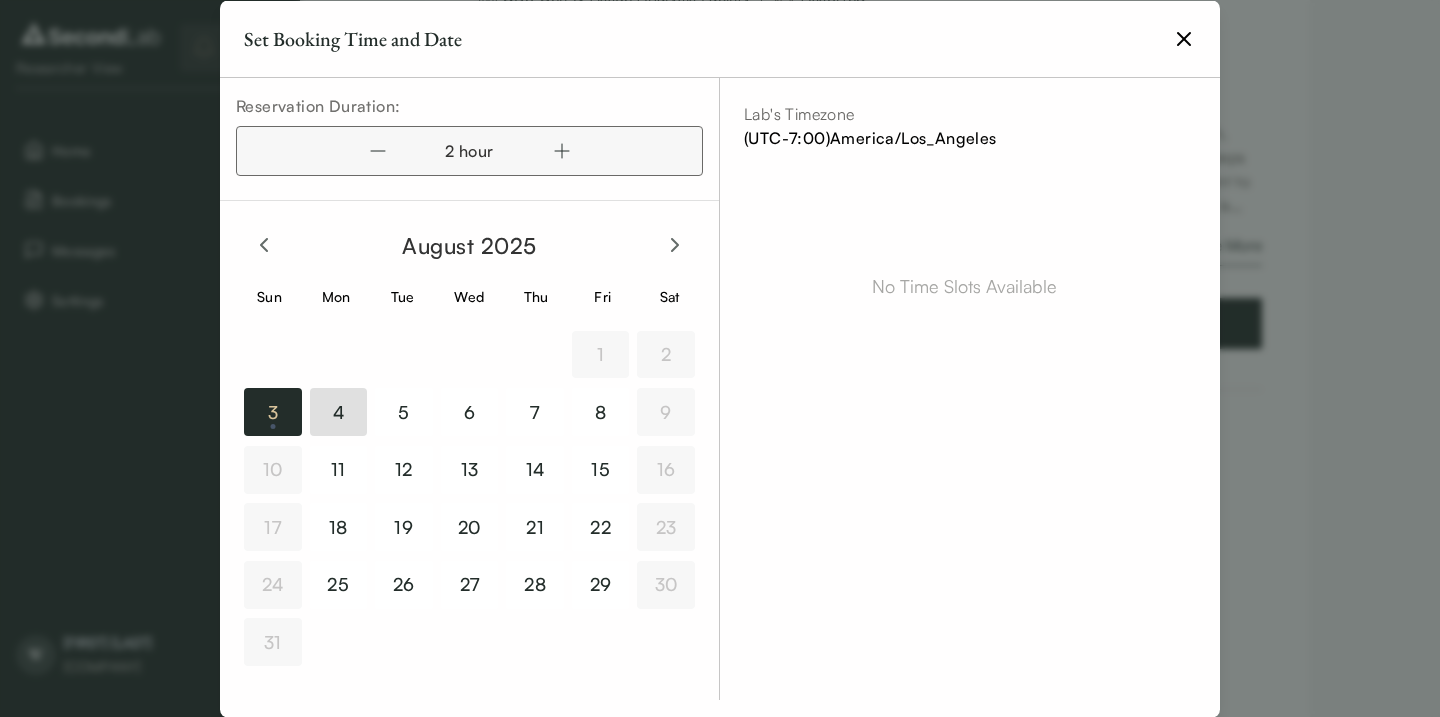 click on "4" at bounding box center [339, 412] 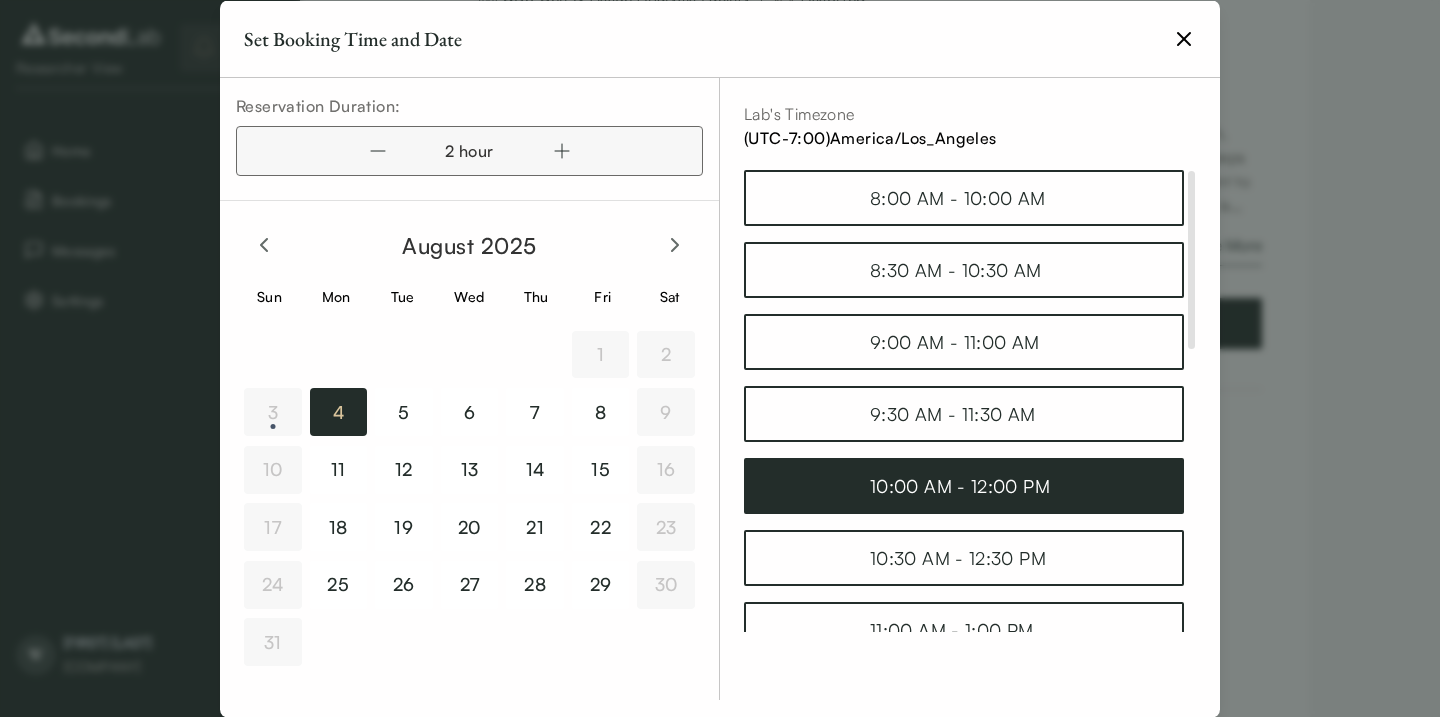 click on "10:00 AM   -   12:00 PM" at bounding box center (964, 485) 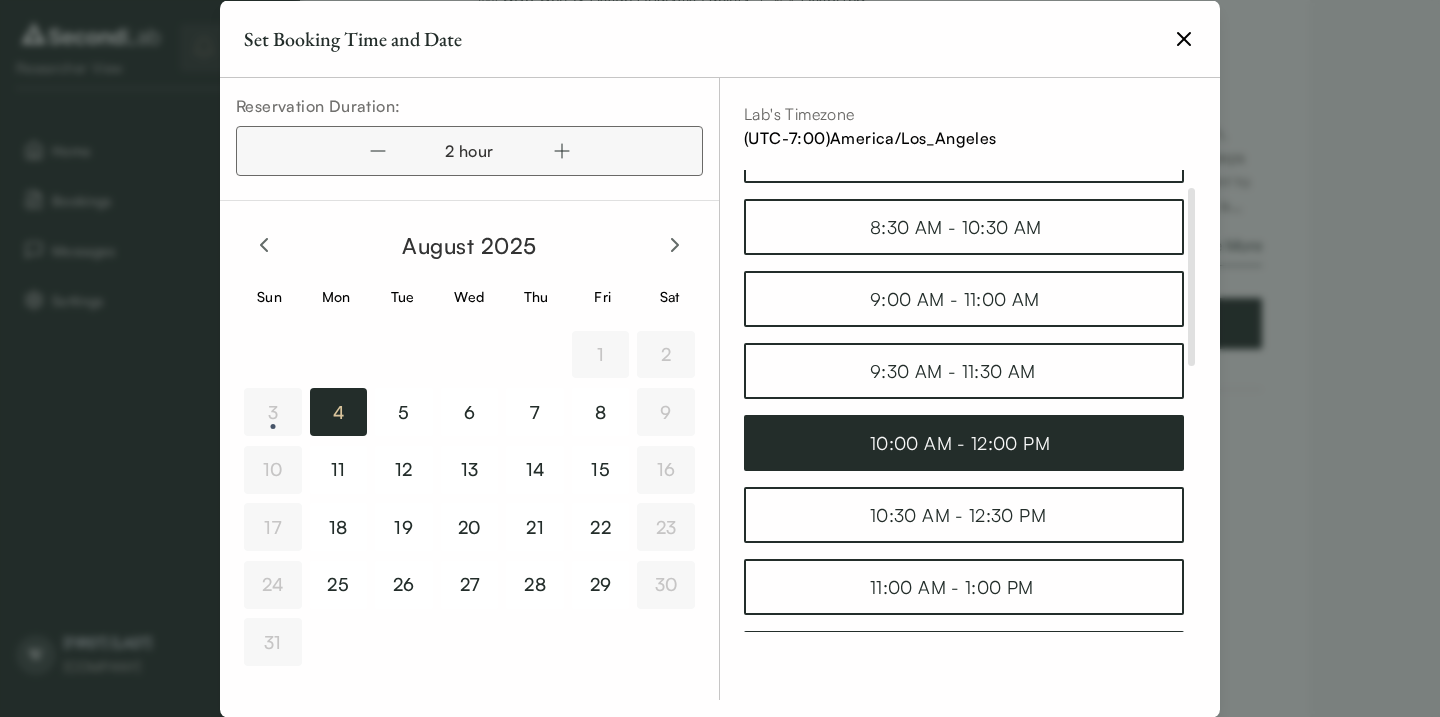 scroll, scrollTop: 44, scrollLeft: 0, axis: vertical 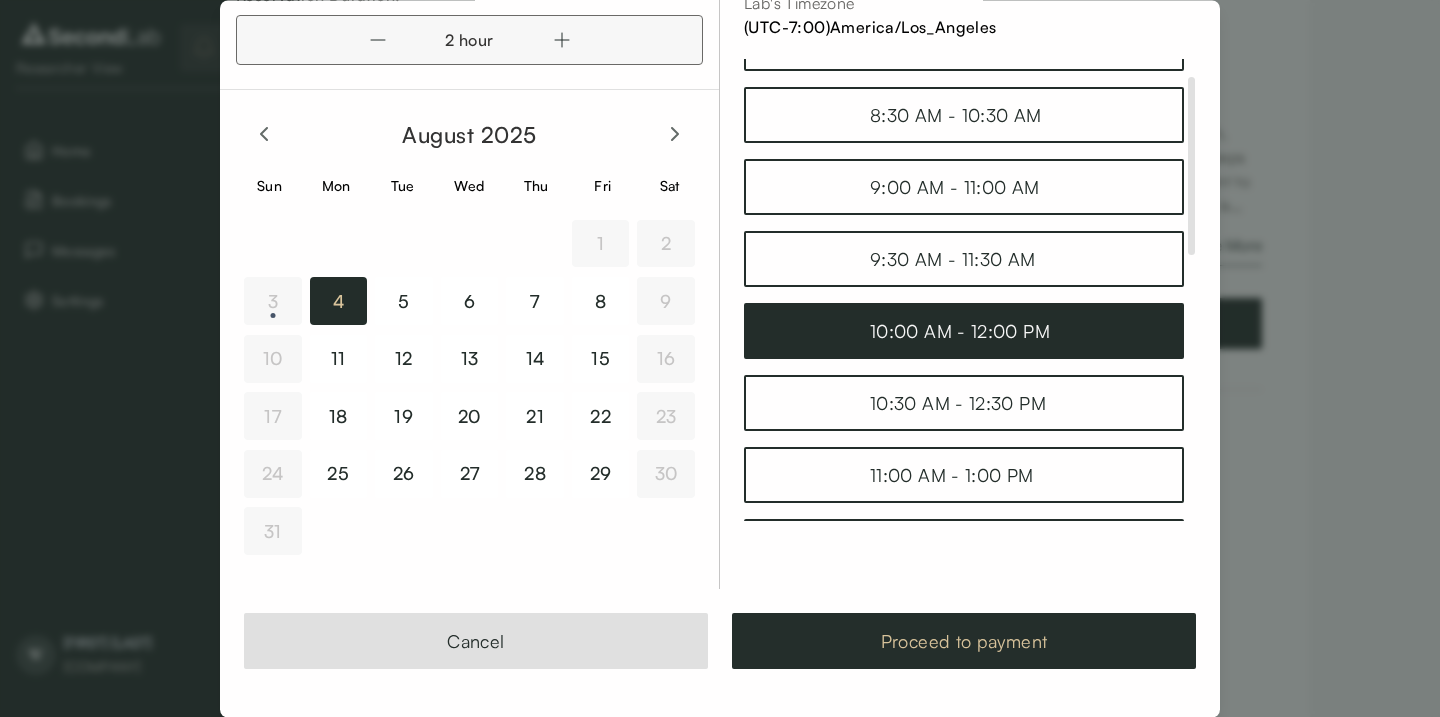 click on "Proceed to payment" at bounding box center (964, 641) 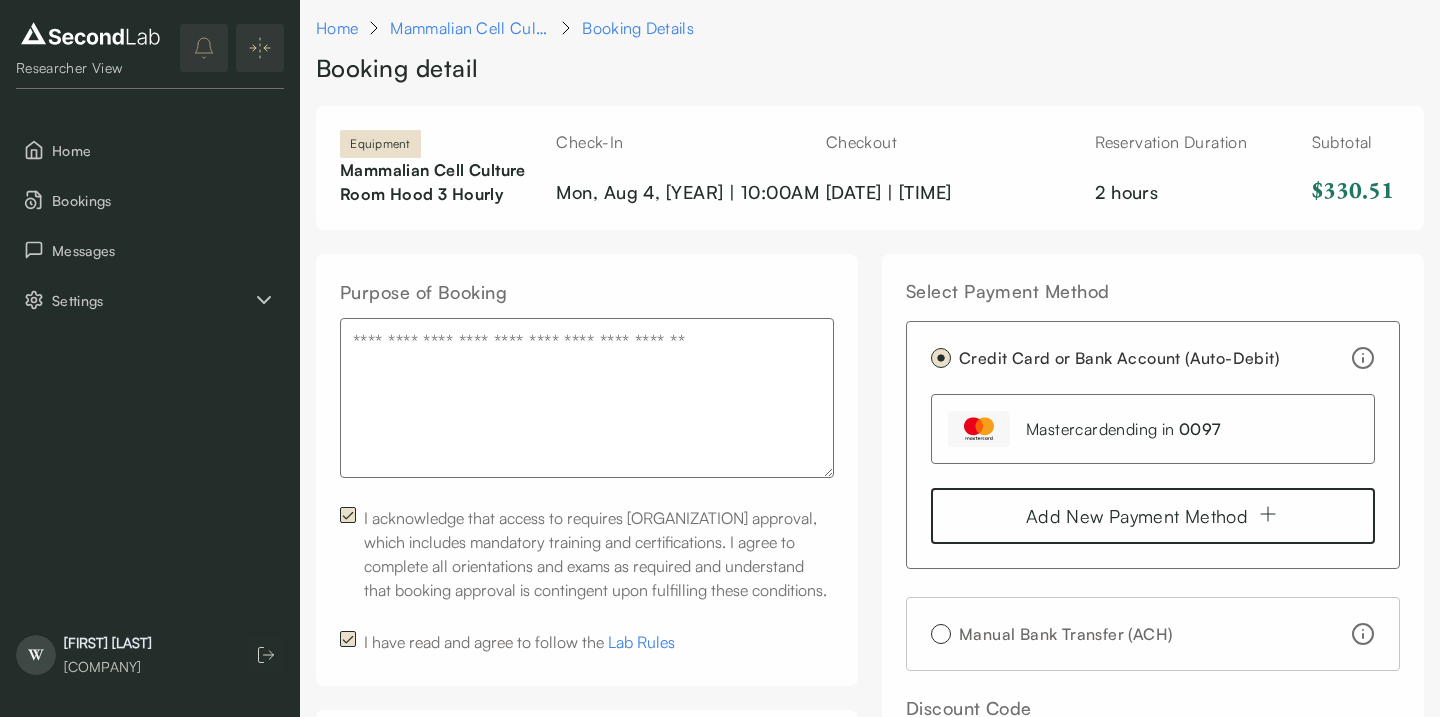 scroll, scrollTop: 0, scrollLeft: 0, axis: both 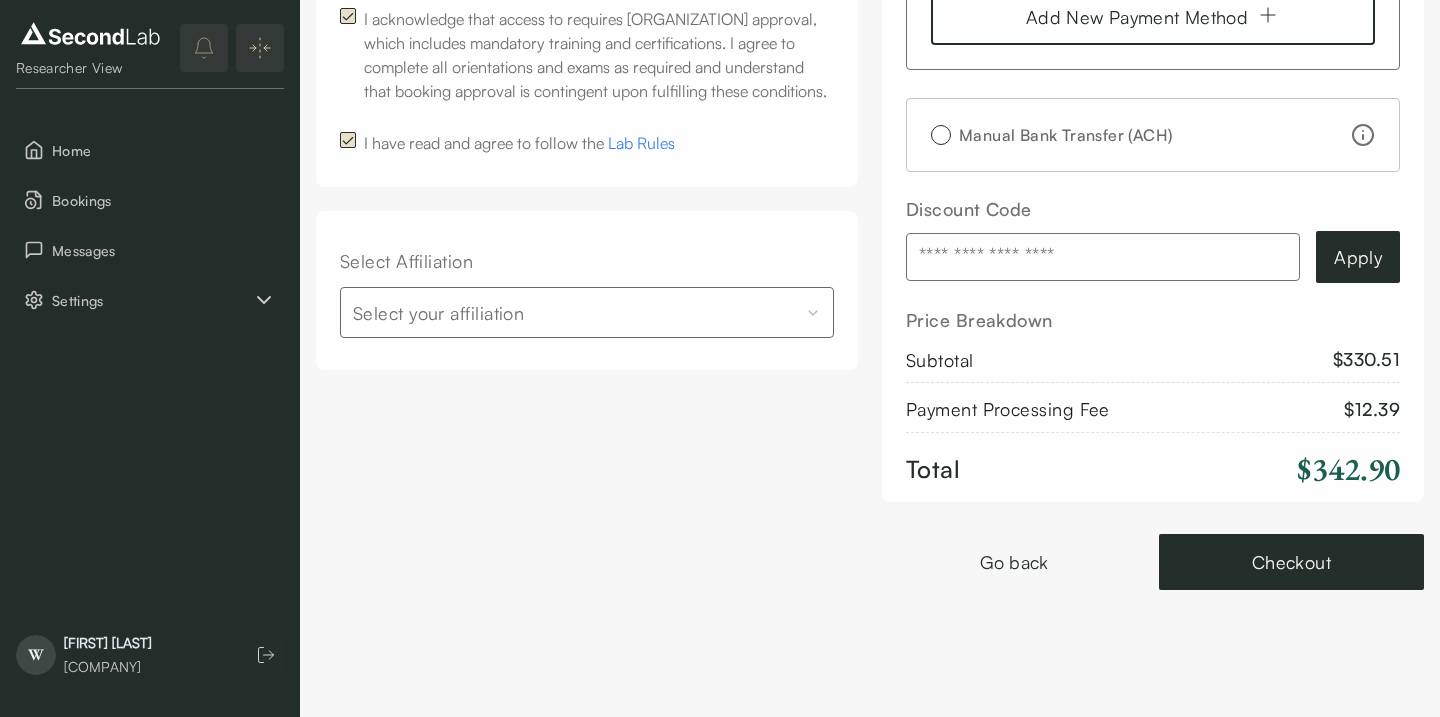 type on "**********" 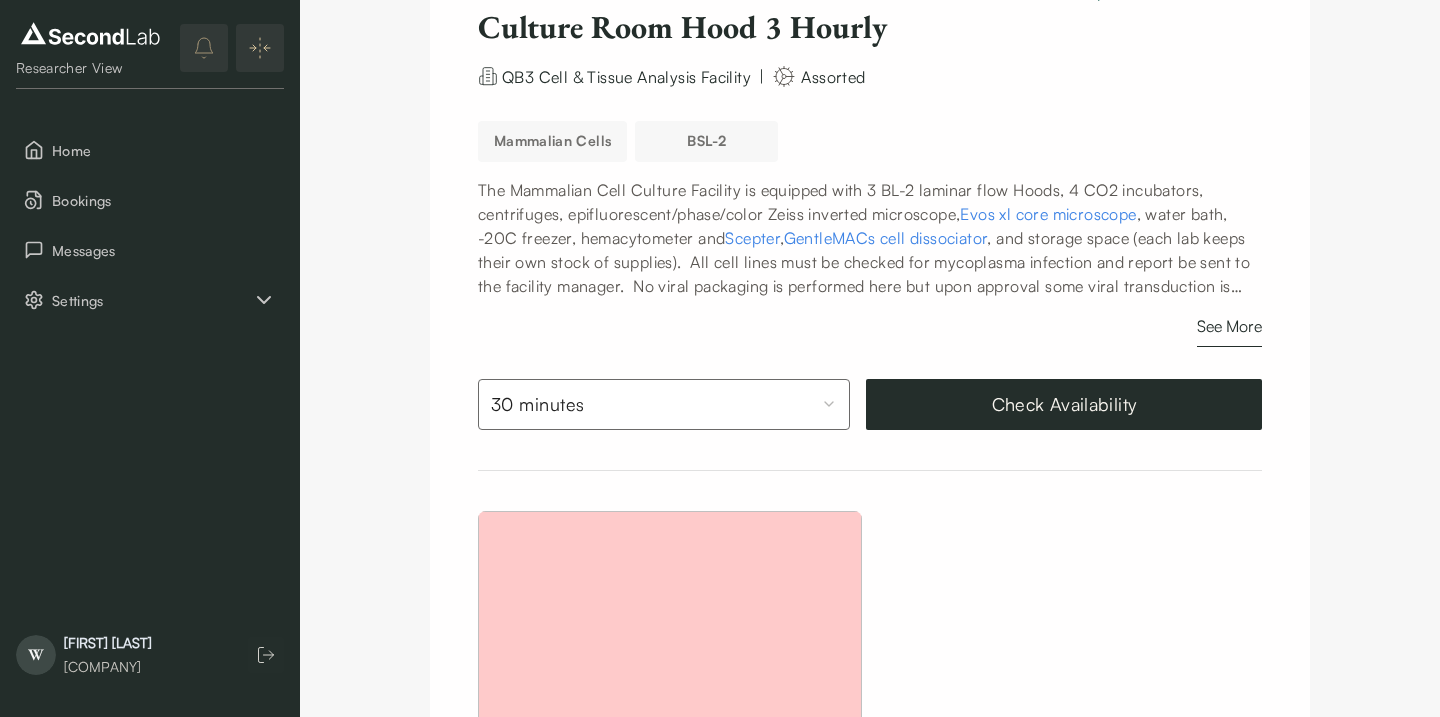 scroll, scrollTop: 211, scrollLeft: 0, axis: vertical 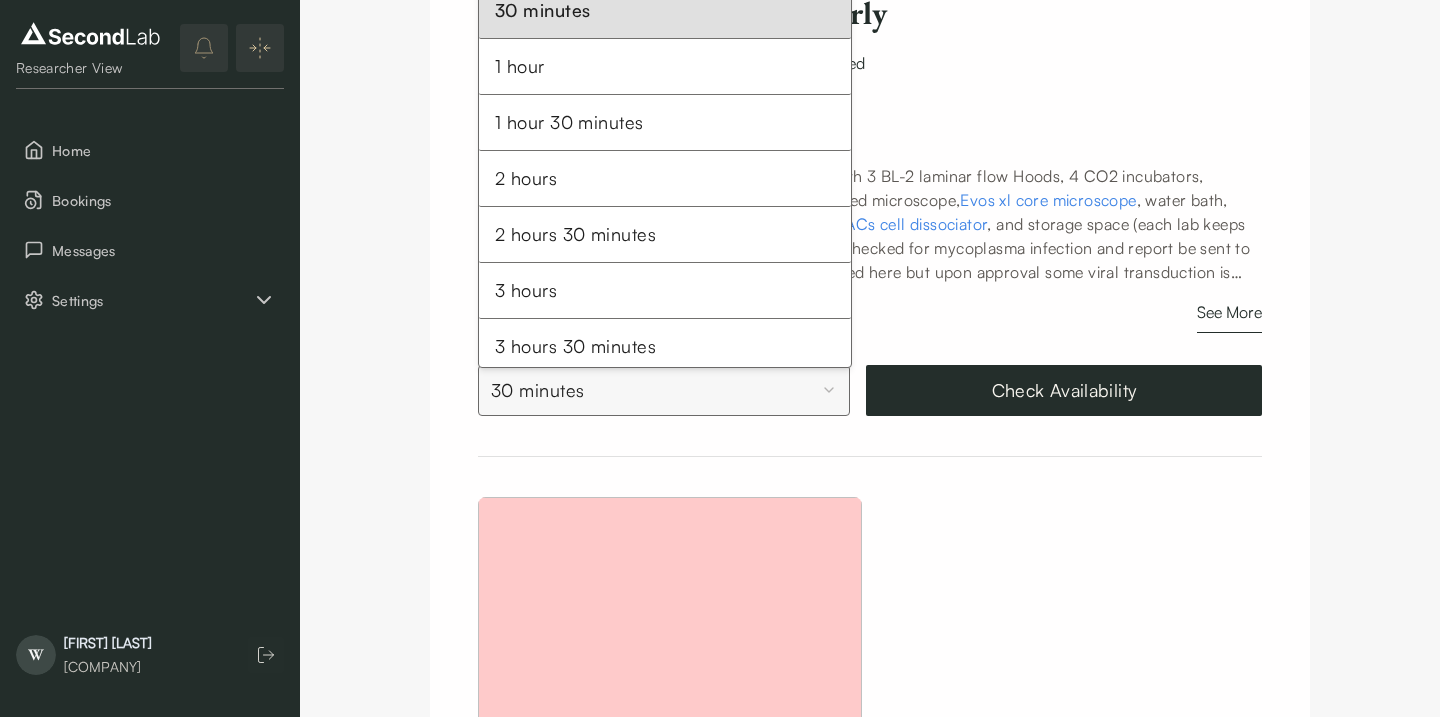 click on "WD Researcher View Home Bookings Messages Settings W [FIRST]   [LAST] Research, Inc. Home Mammalian Cell Culture Room Hood 3 Hourly Equipment Home Mammalian Cell Culture Room Hood 3 Hourly Get On-demand Access to  Mammalian Cell Culture Room Hood 3 Hourly $165.26 /hour Check Availability Get On-demand Access to  Mammalian Cell Culture Room Hood 3 Hourly   $165.26 /hour QB3 Cell & Tissue Analysis Facility |   Assorted Mammalian Cells BSL-2 The Mammalian Cell Culture Facility is equipped with 3 BL-2 laminar flow Hoods, 4 CO2 incubators, centrifuges, epifluorescent/phase/color Zeiss inverted microscope,  Evos xl core microscope , water bath, -20C freezer, hemacytometer and  Scepter ,  GentleMACs cell dissociator Manuals for the cell culture room instruments can be found on the  user information page . See More 30 minutes Check Availability See all Access Guideline support@example.com  with any questions.  mwest@example.com .     FAQs ." at bounding box center (720, 1707) 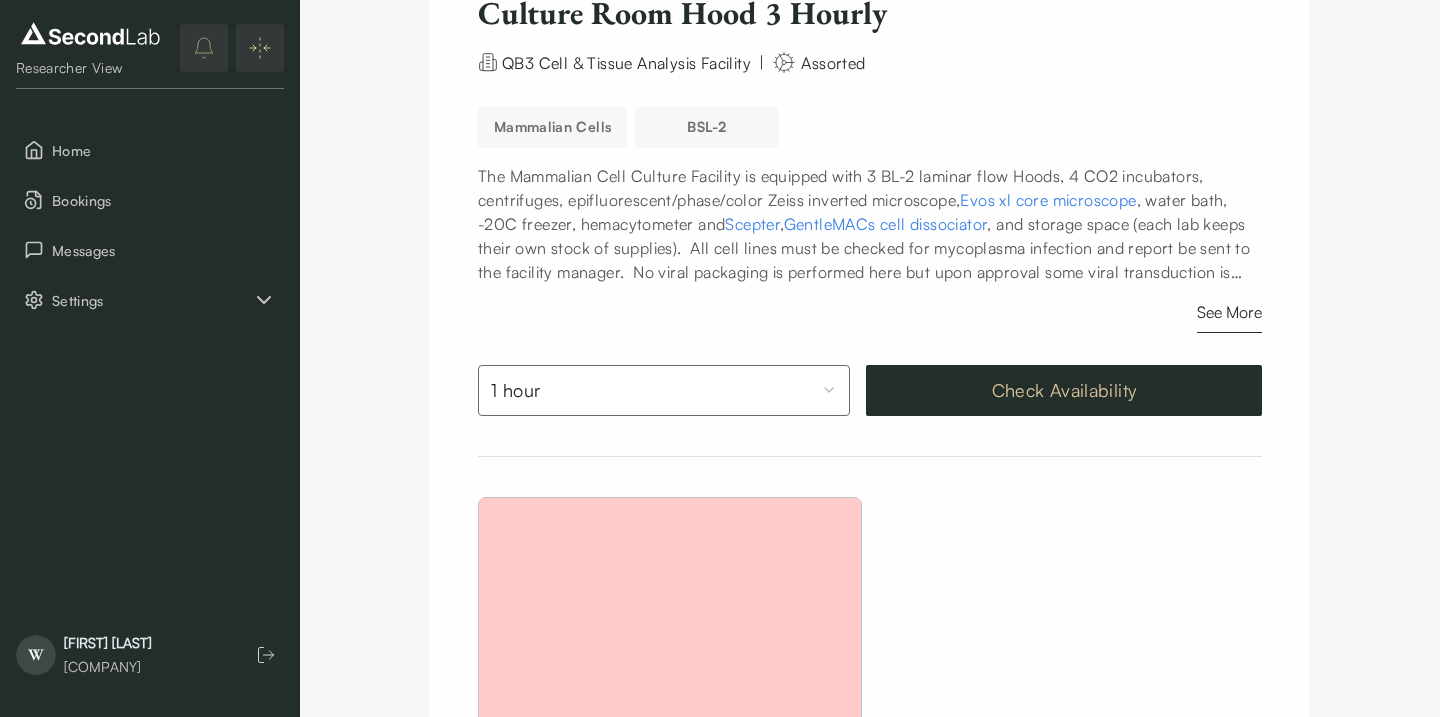 click on "Check Availability" at bounding box center [1064, 390] 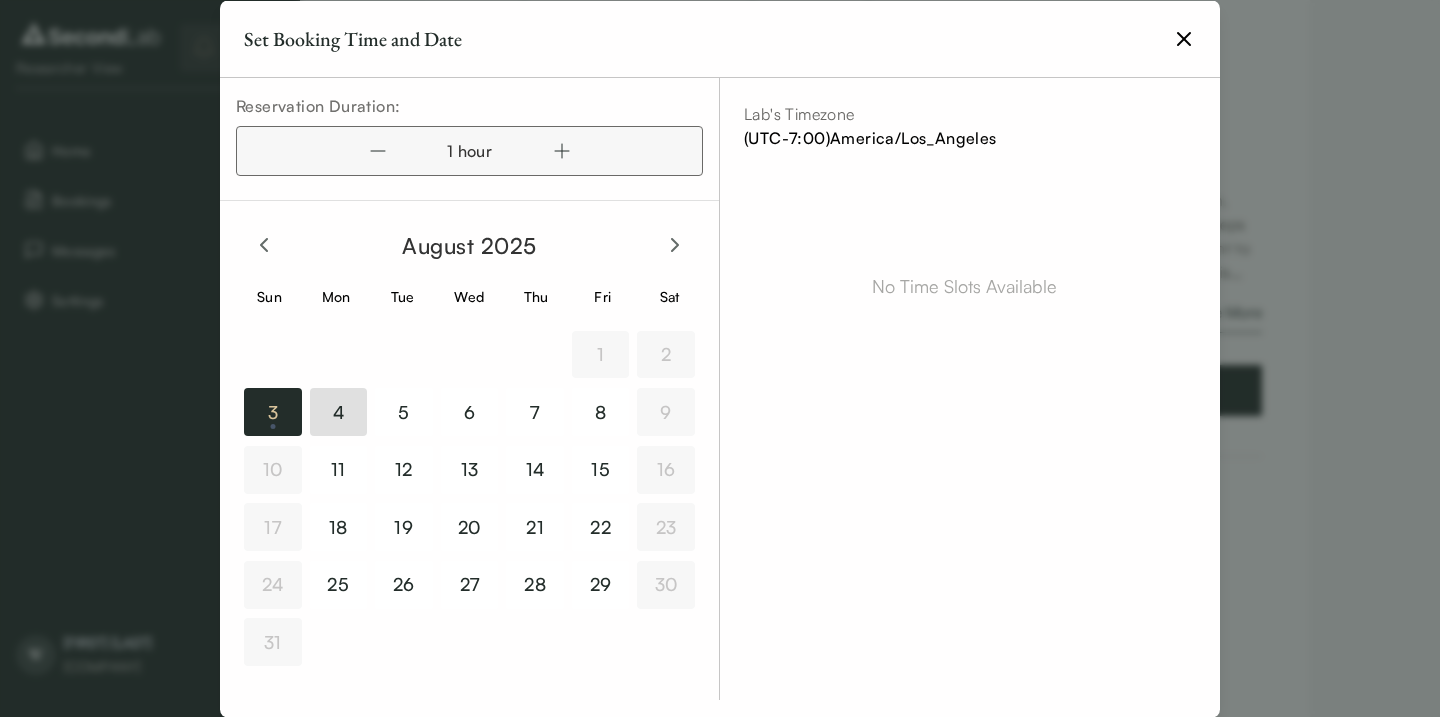 click on "4" at bounding box center (339, 412) 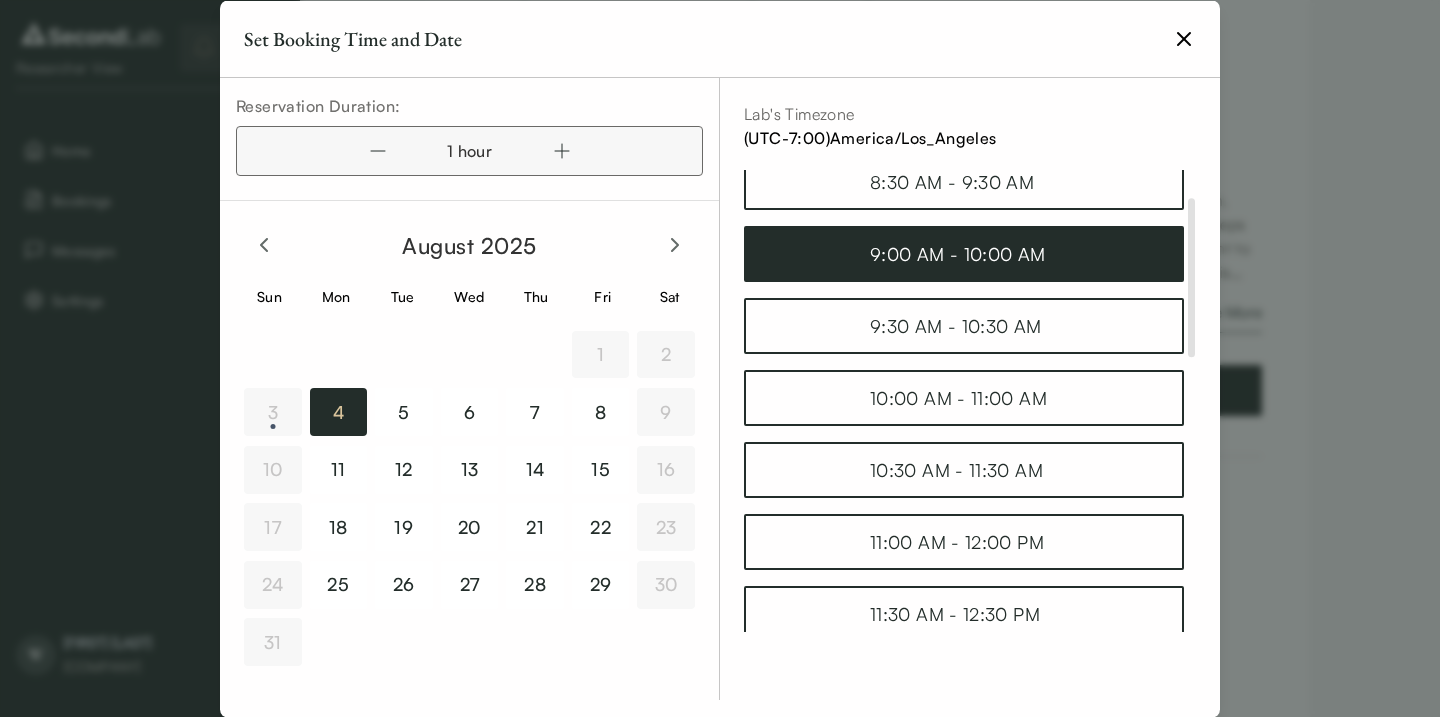 scroll, scrollTop: 94, scrollLeft: 0, axis: vertical 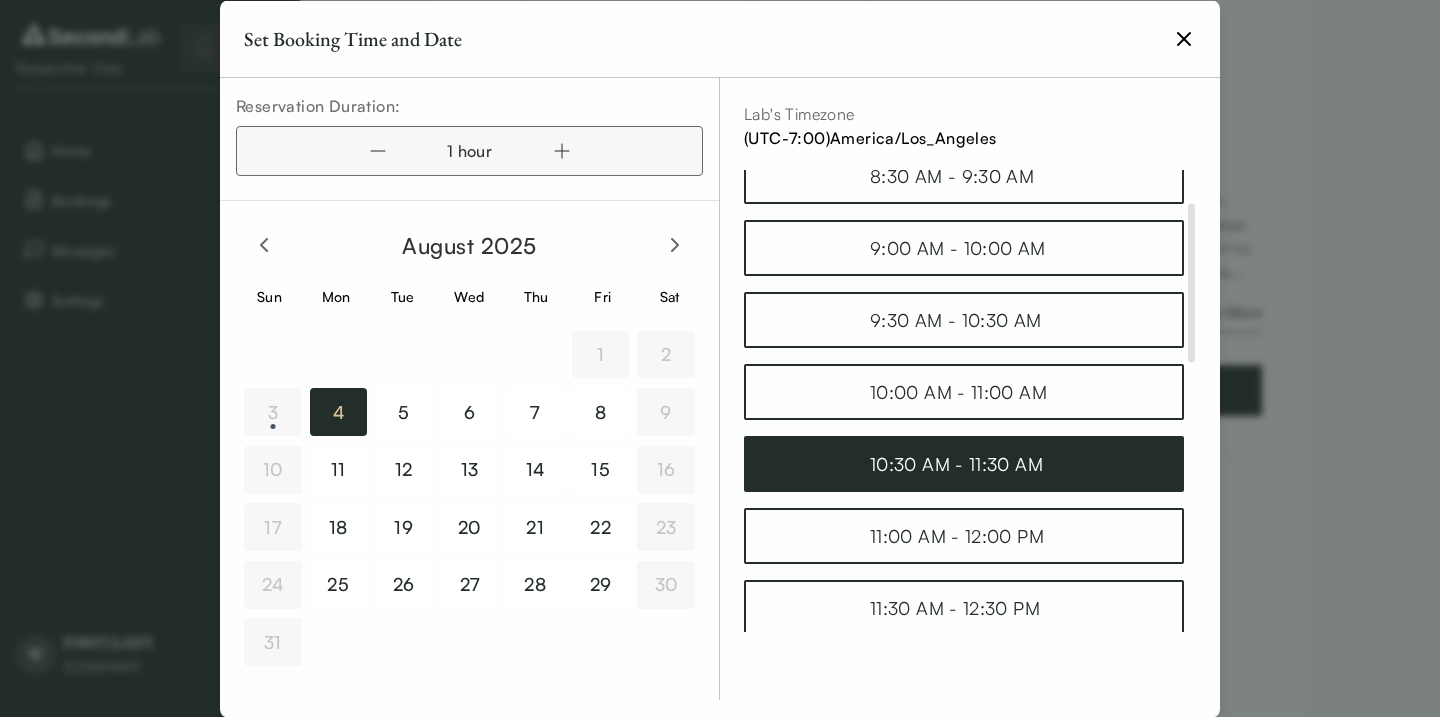 click on "10:30 AM   -   11:30 AM" at bounding box center (964, 463) 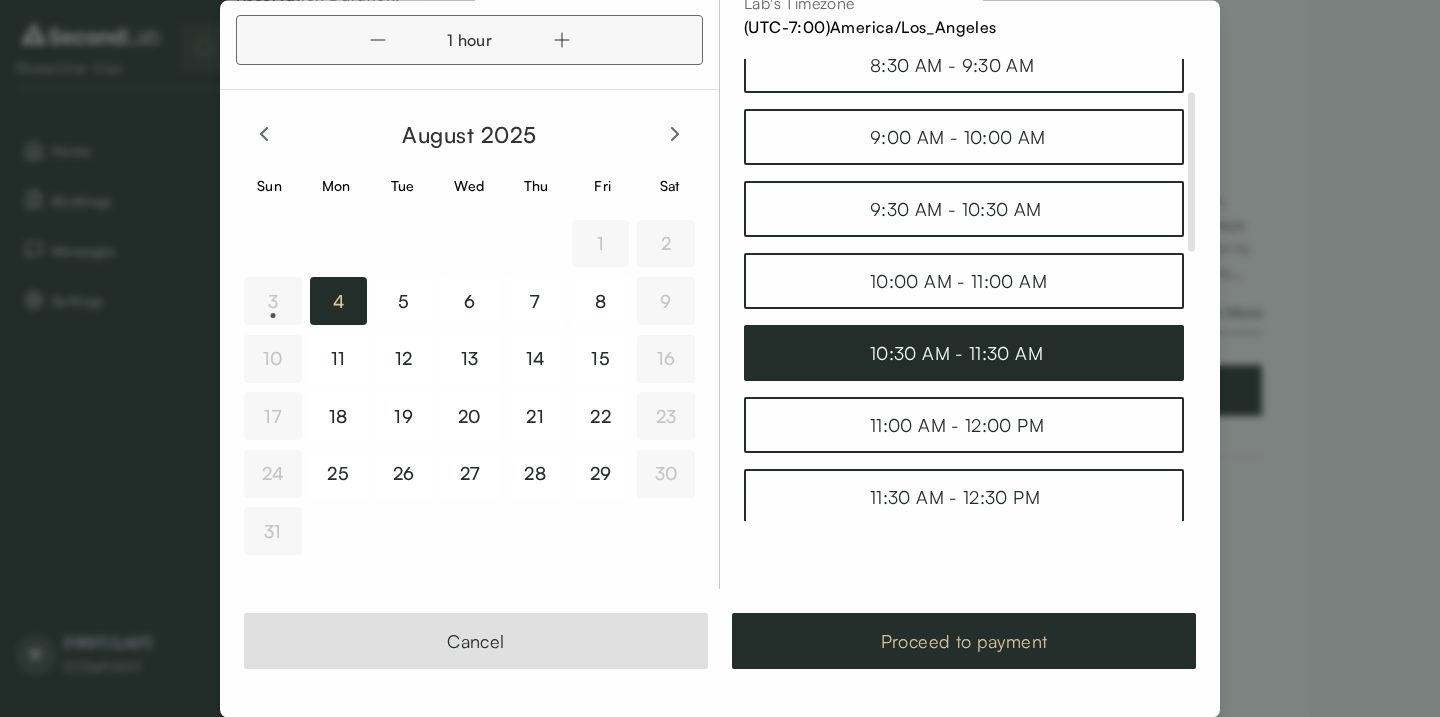 scroll, scrollTop: 110, scrollLeft: 0, axis: vertical 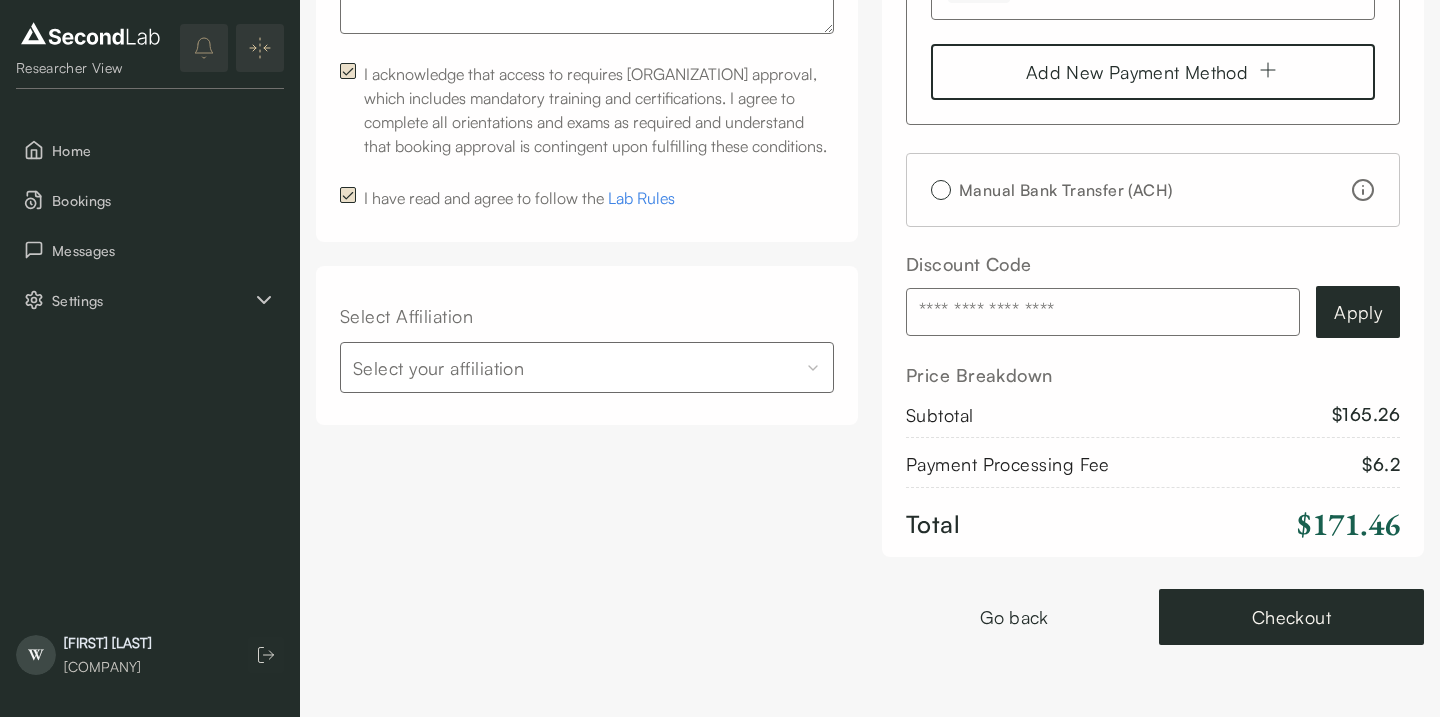click on "Go back" at bounding box center (1014, 617) 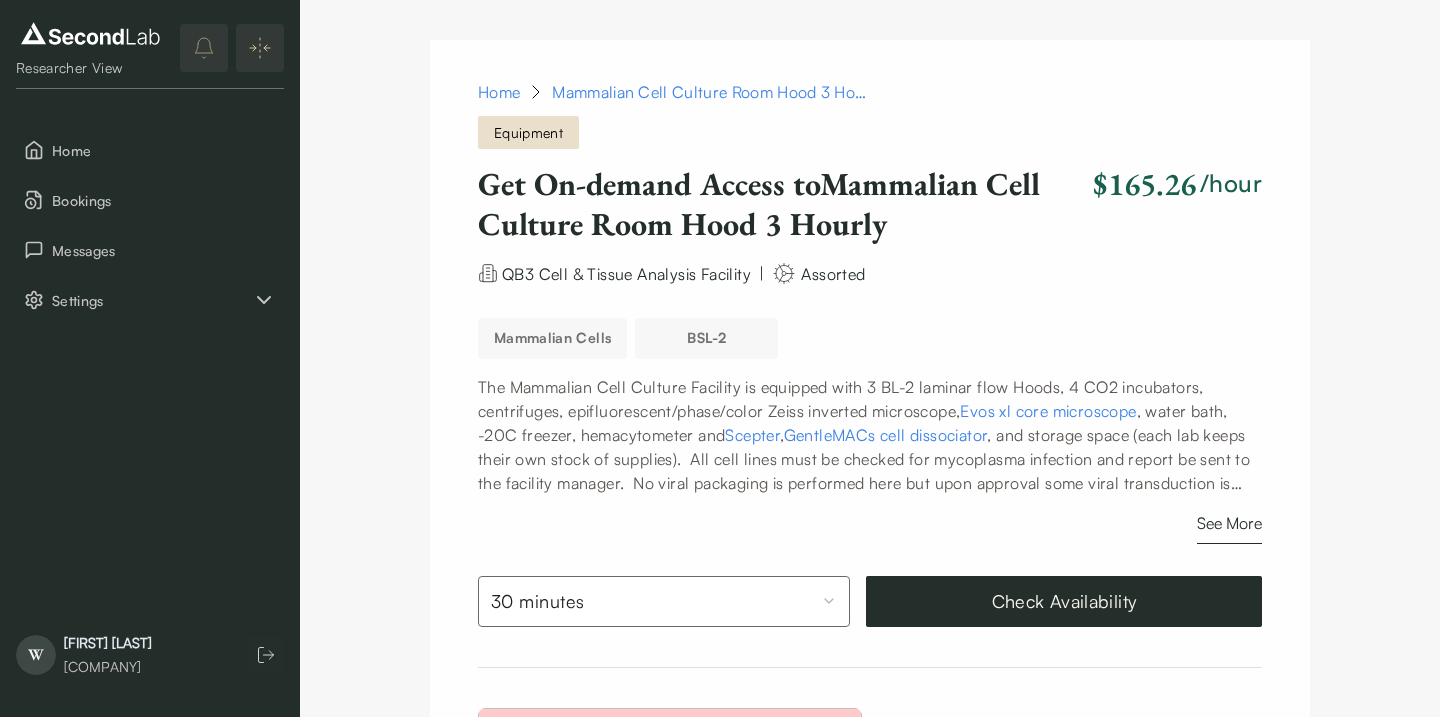 scroll, scrollTop: 0, scrollLeft: 0, axis: both 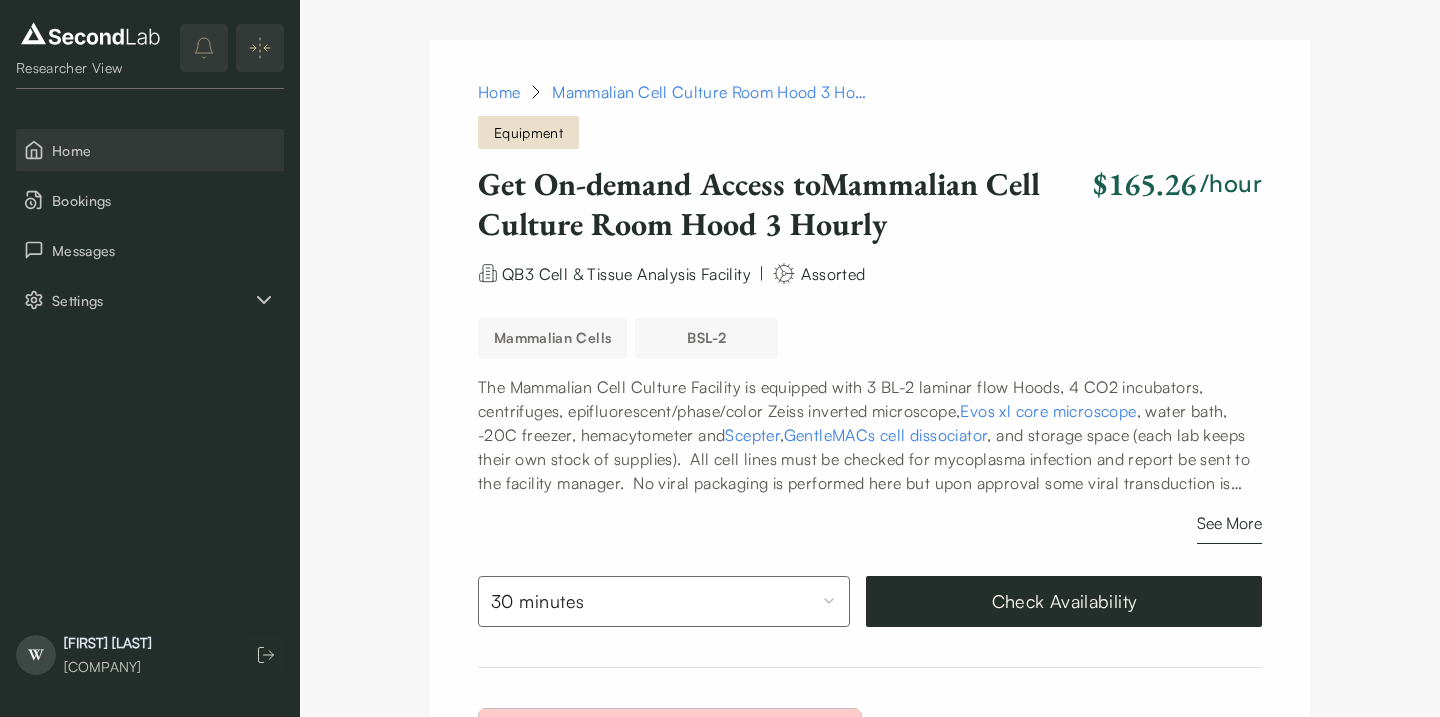 click on "Home" at bounding box center [164, 150] 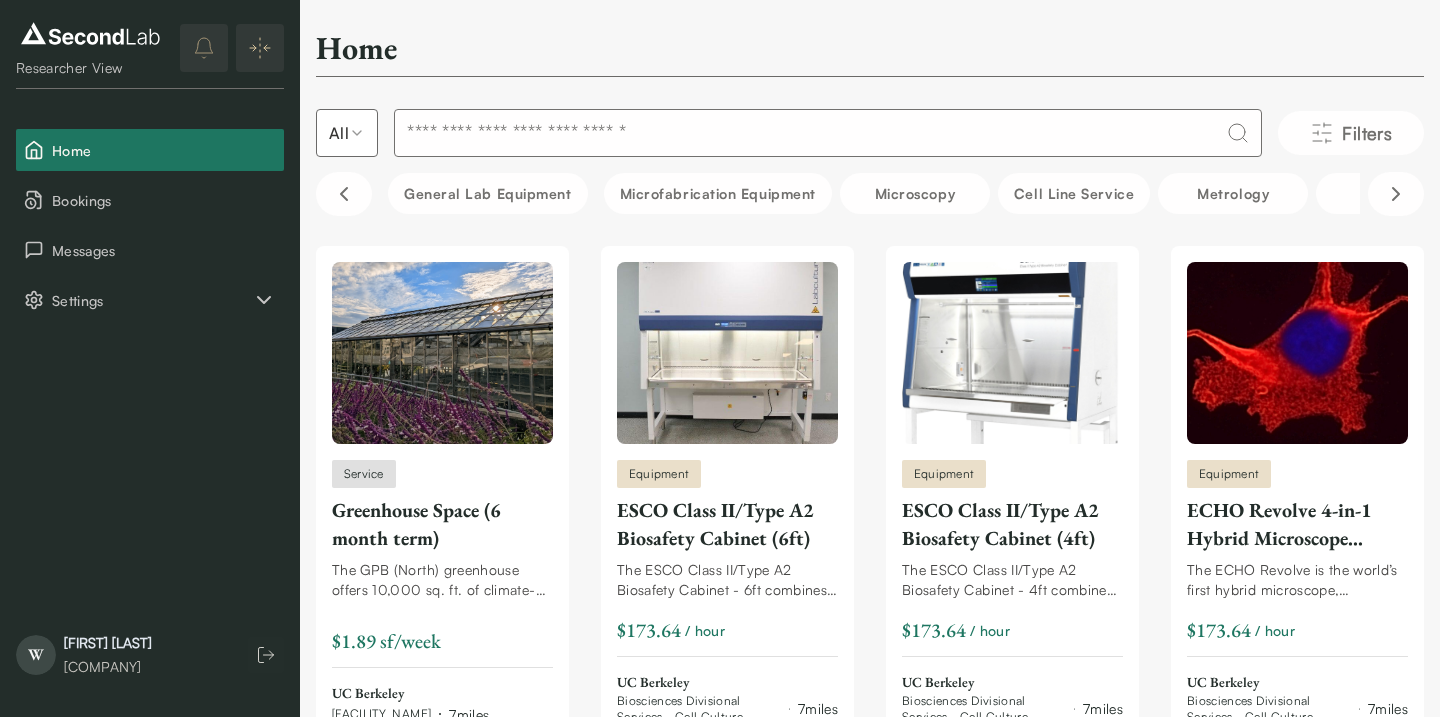 click at bounding box center [828, 133] 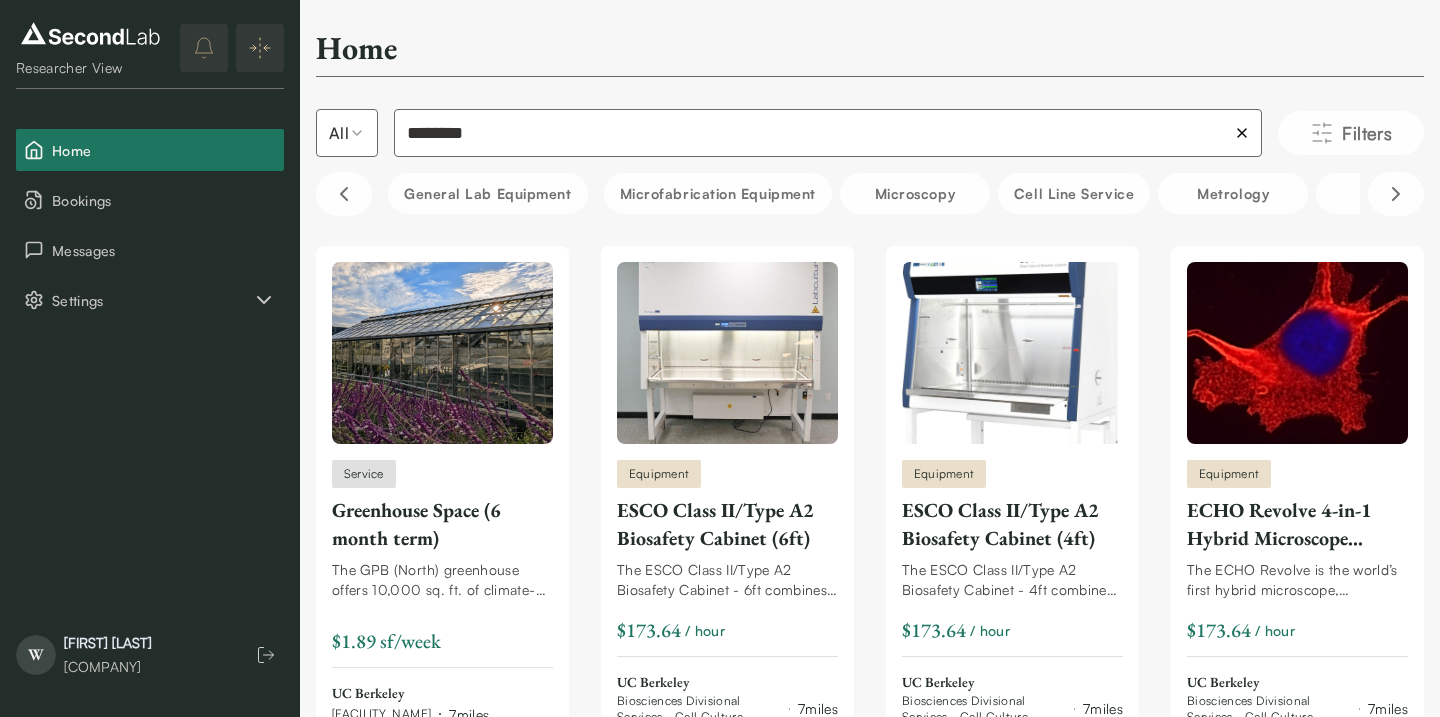 type on "*********" 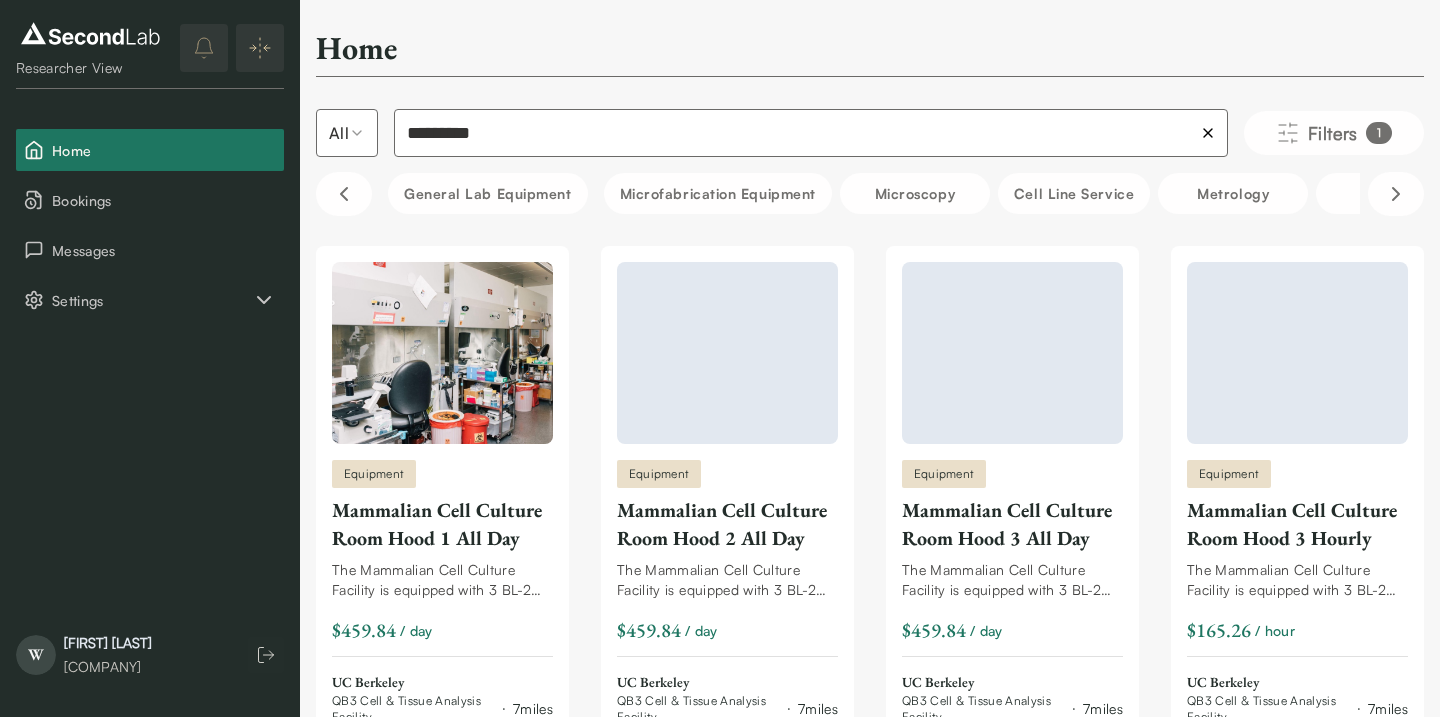 scroll, scrollTop: 0, scrollLeft: 0, axis: both 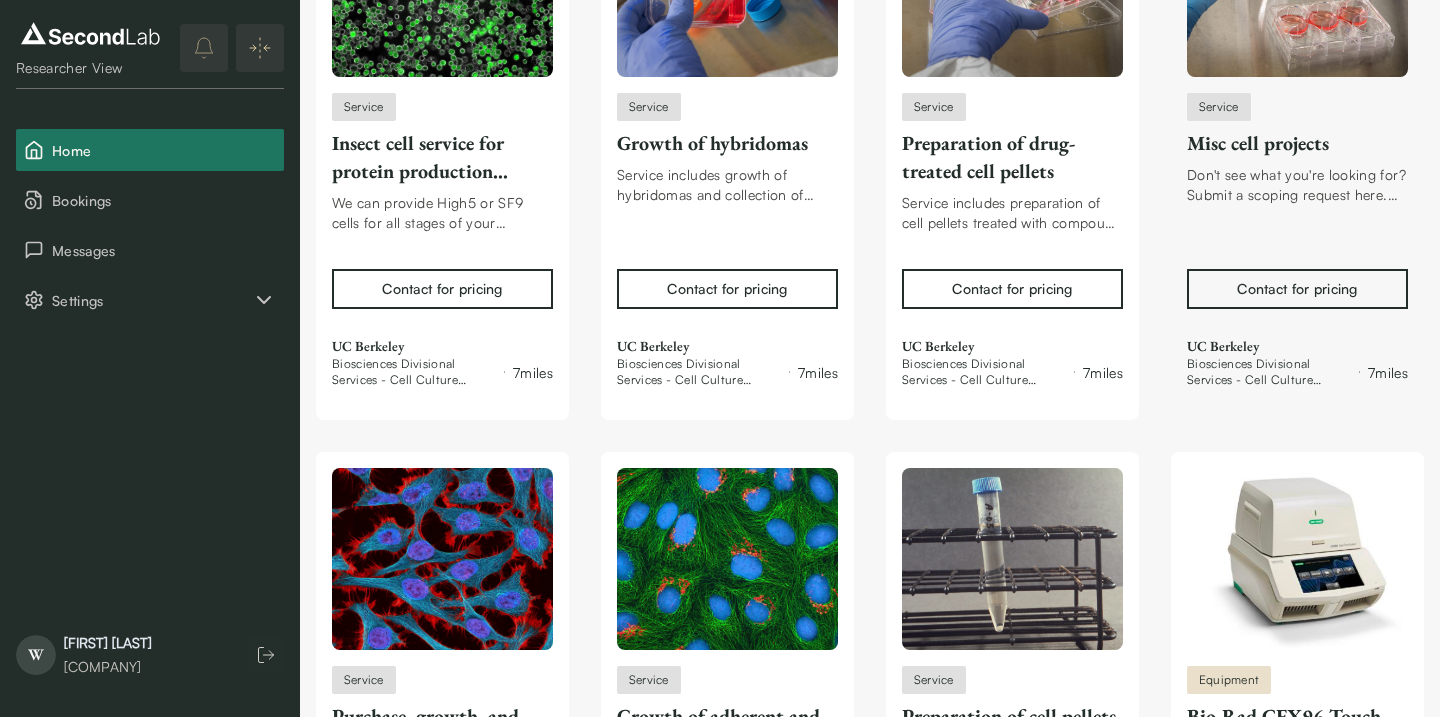 click on "Don't see what you're looking for? Submit a scoping request here. Please be sure to provide high level use case and requirements details to accelerate the initial scoping process." at bounding box center (1297, 185) 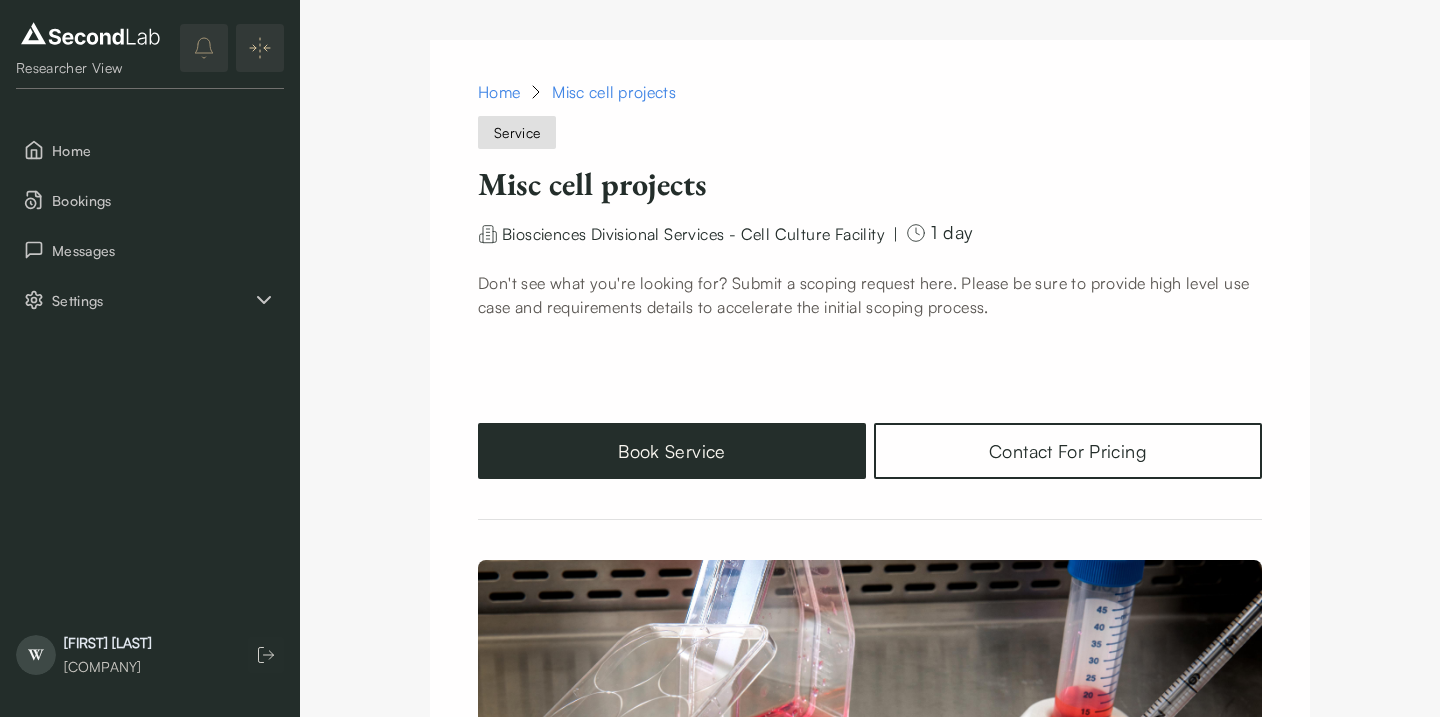 scroll, scrollTop: 0, scrollLeft: 0, axis: both 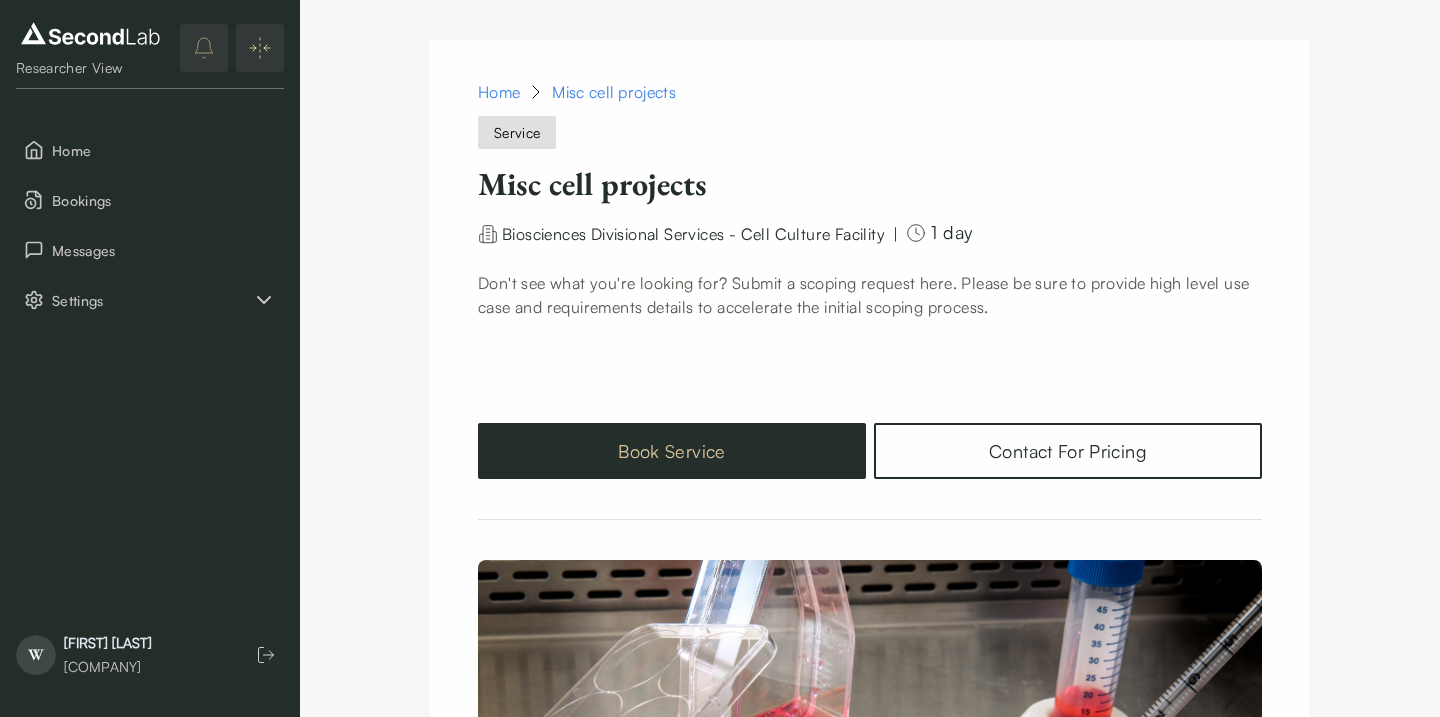 click on "Book Service" at bounding box center (672, 451) 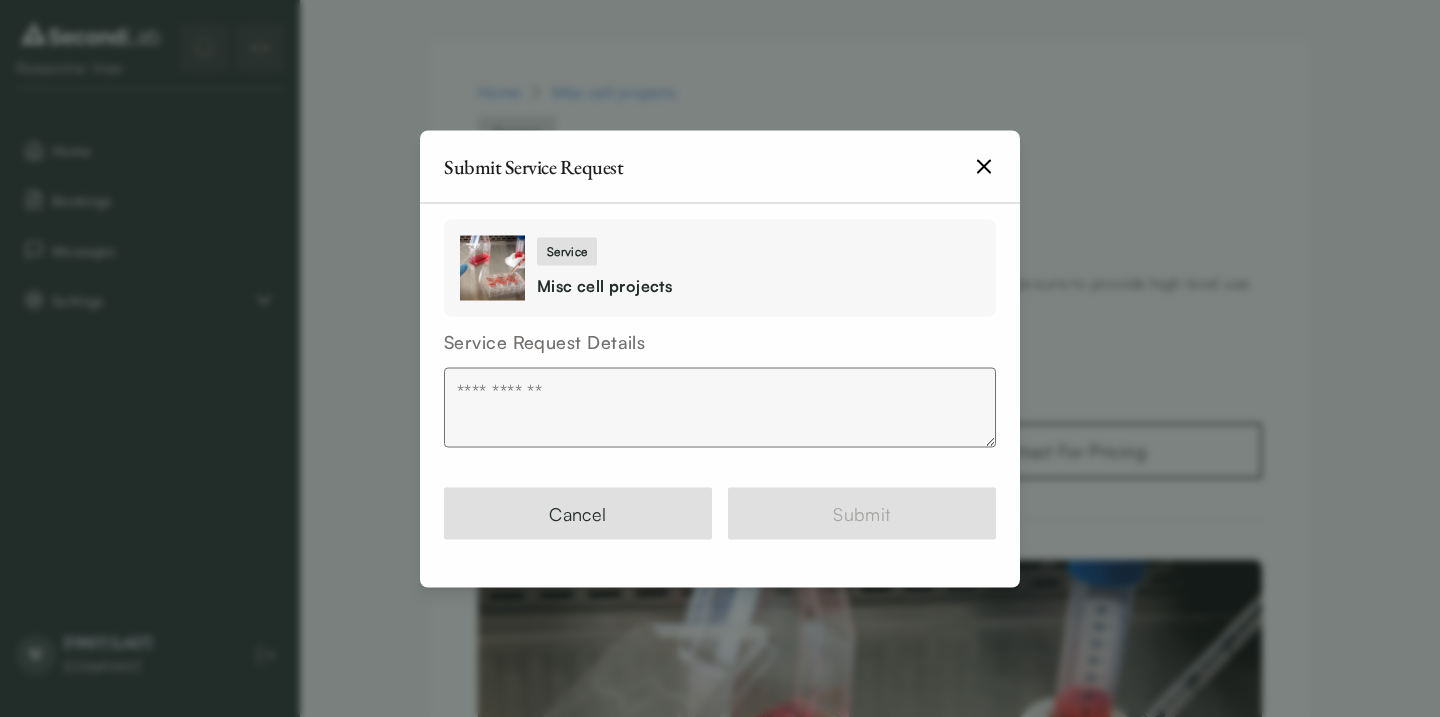 click at bounding box center [720, 407] 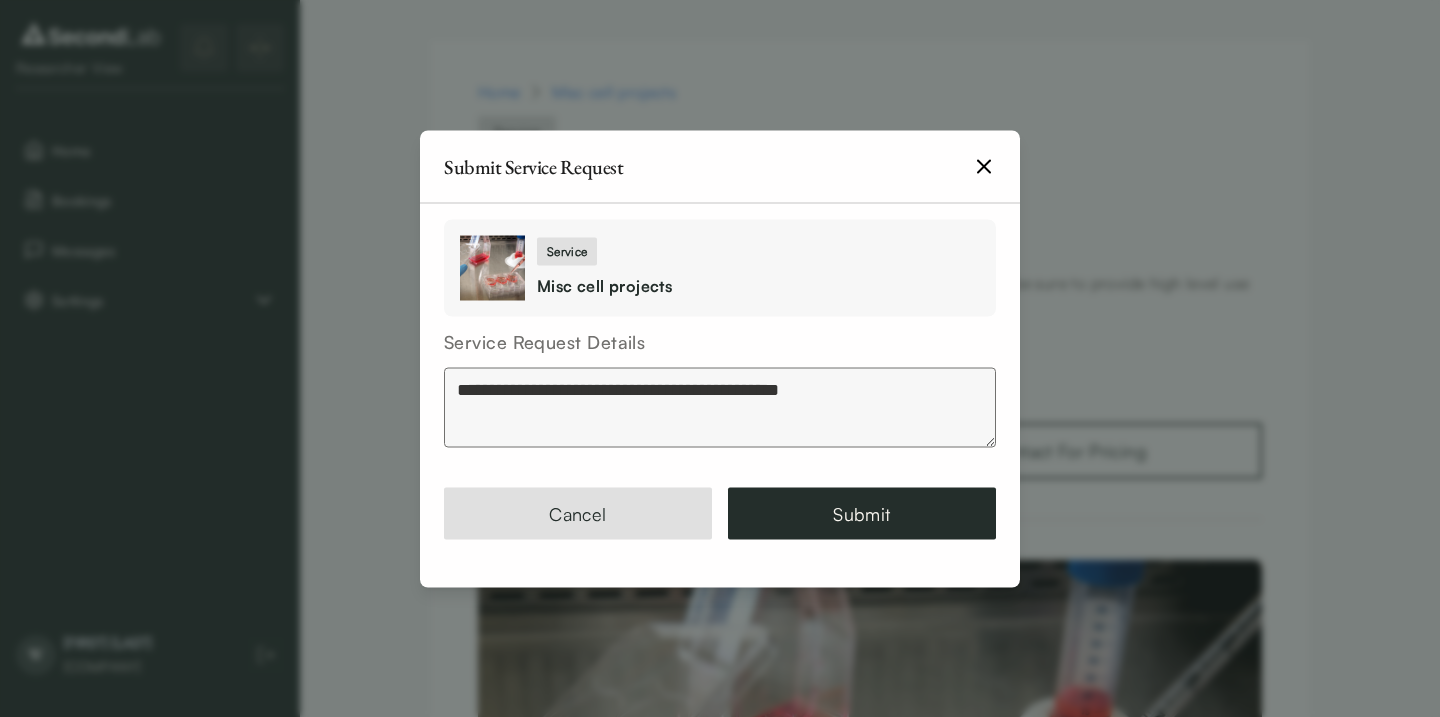 click on "**********" at bounding box center [720, 407] 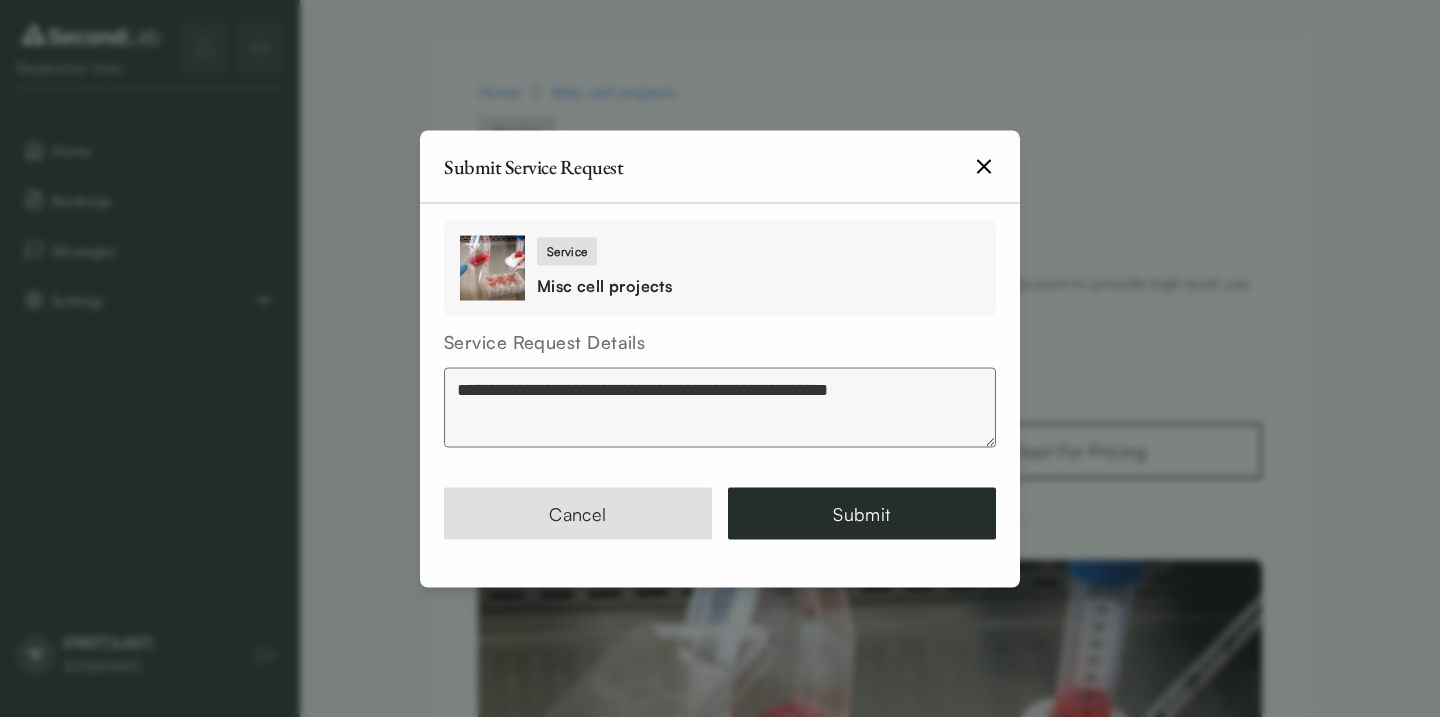 click on "**********" at bounding box center (720, 407) 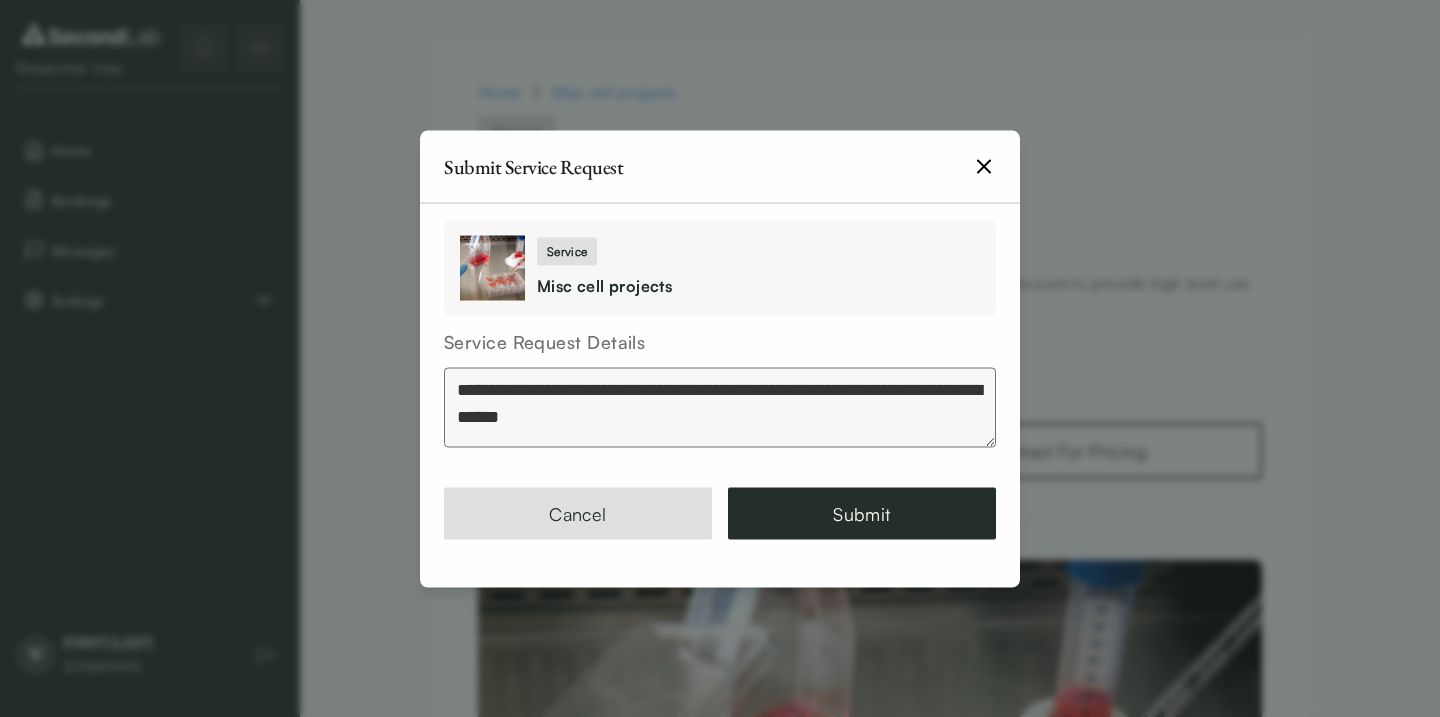 click on "**********" at bounding box center [720, 407] 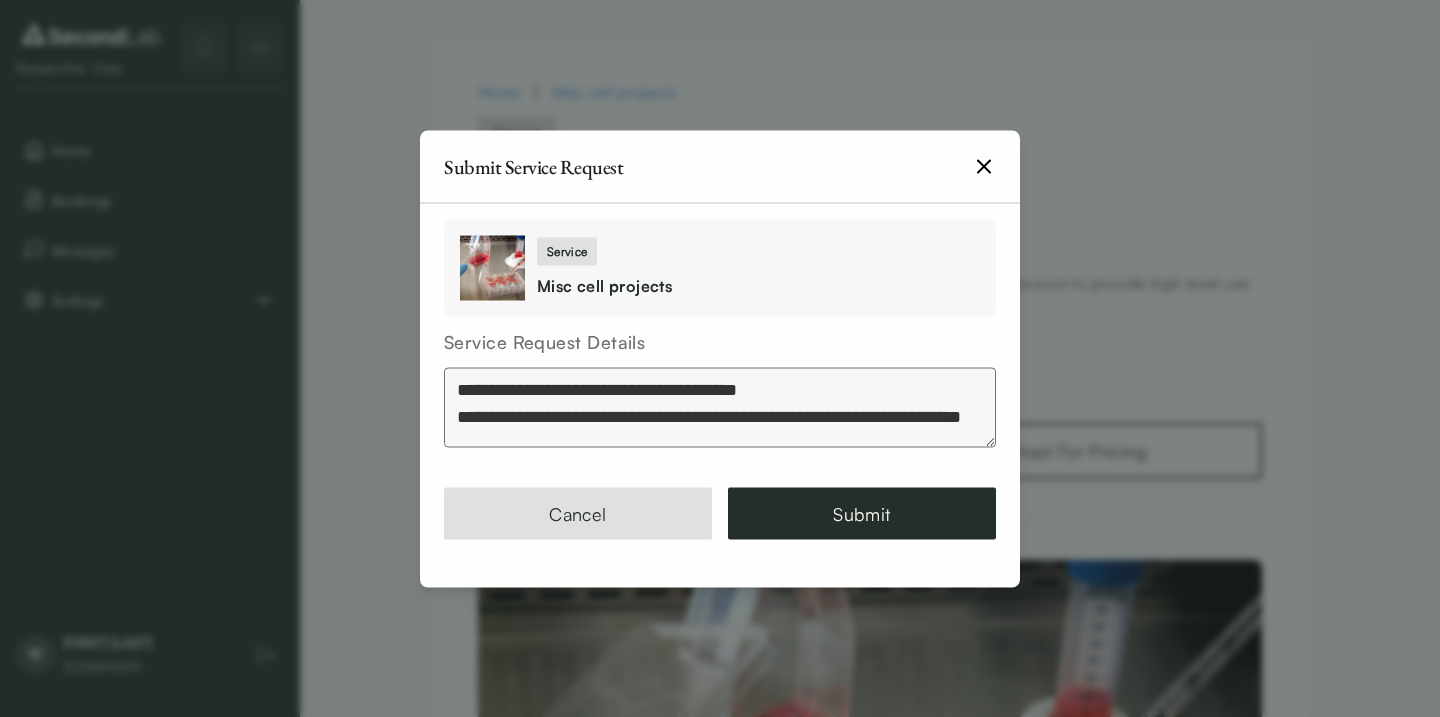 click on "**********" at bounding box center [720, 407] 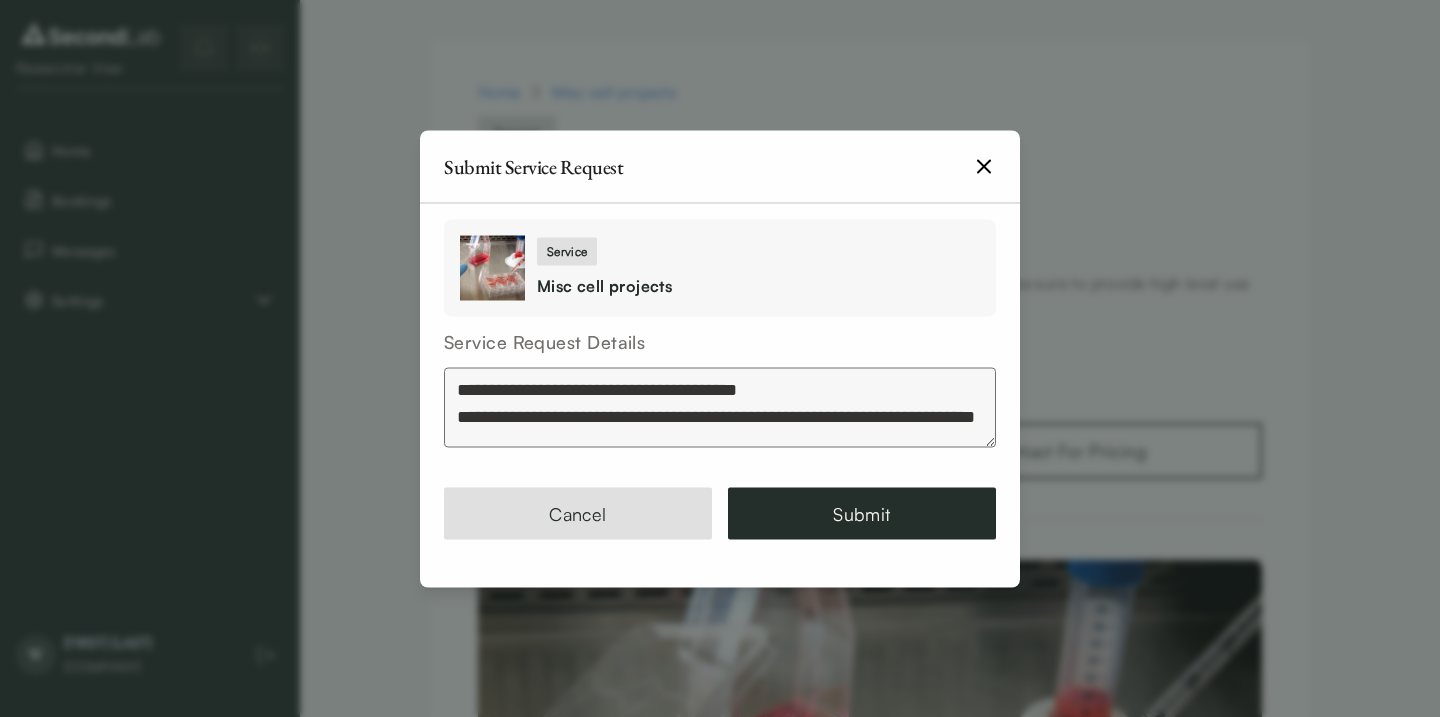 click on "**********" at bounding box center [720, 407] 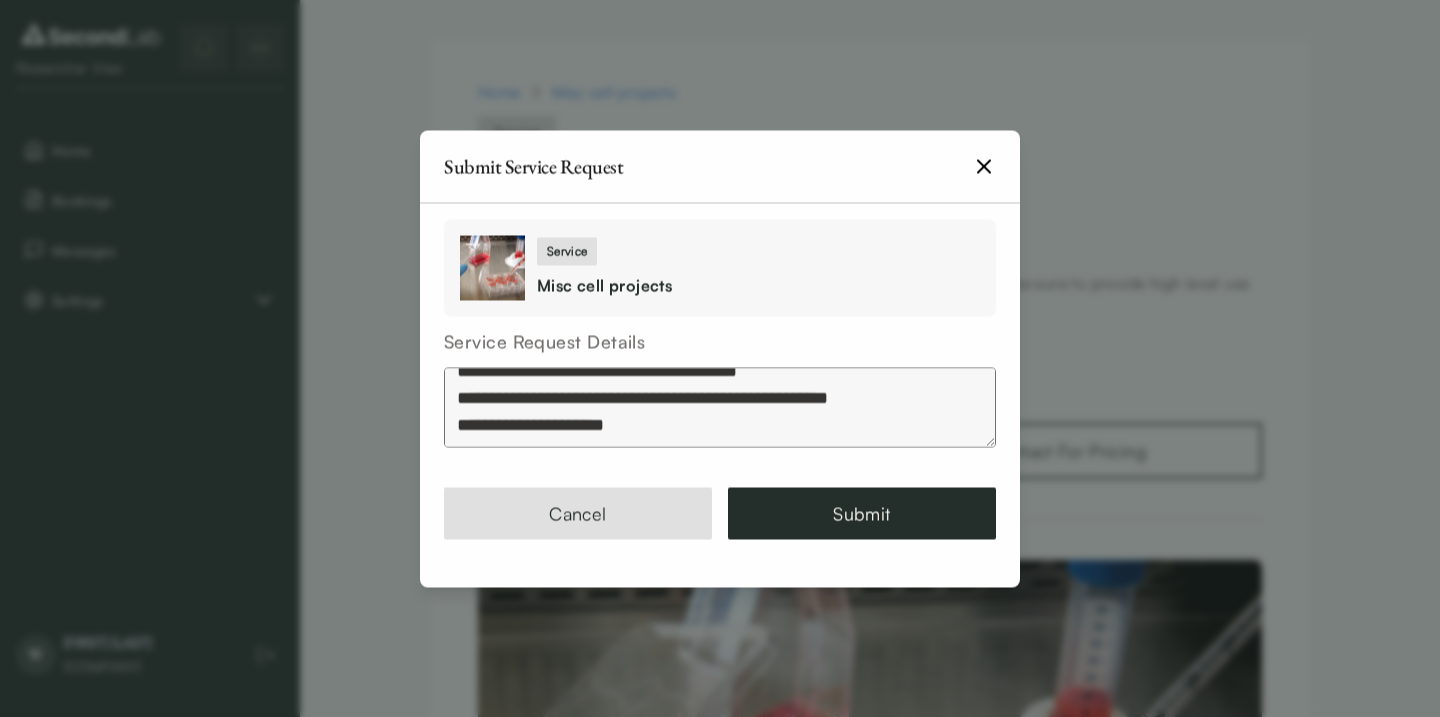 scroll, scrollTop: 19, scrollLeft: 0, axis: vertical 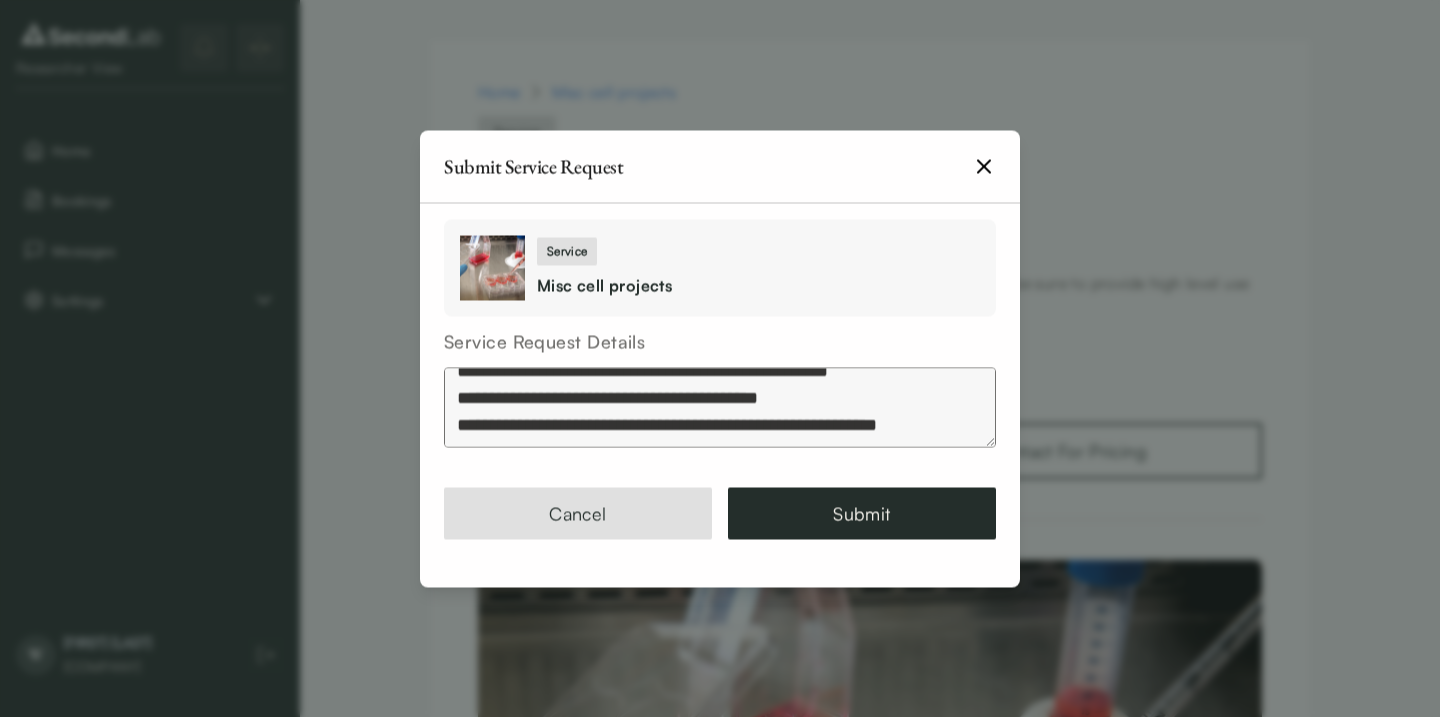 drag, startPoint x: 810, startPoint y: 429, endPoint x: 594, endPoint y: 434, distance: 216.05786 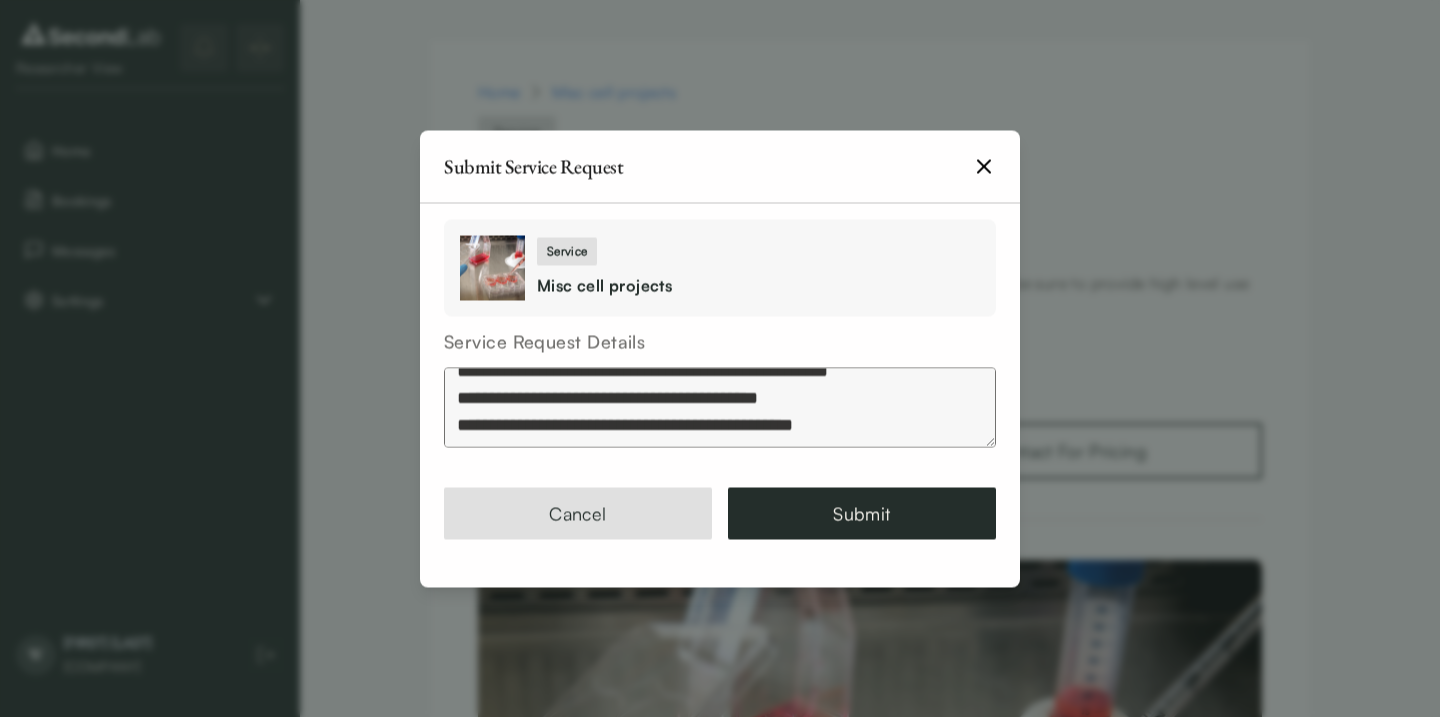 click on "**********" at bounding box center [720, 407] 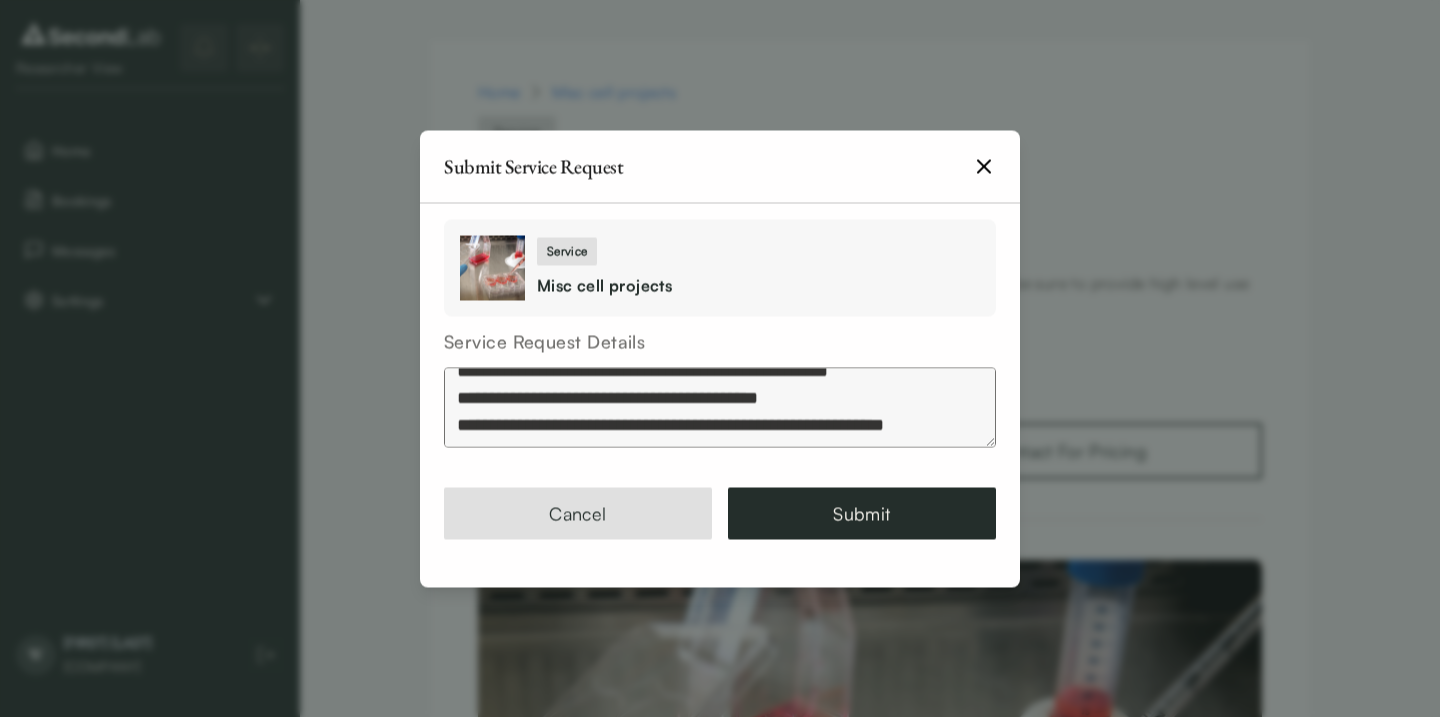 click on "**********" at bounding box center [720, 407] 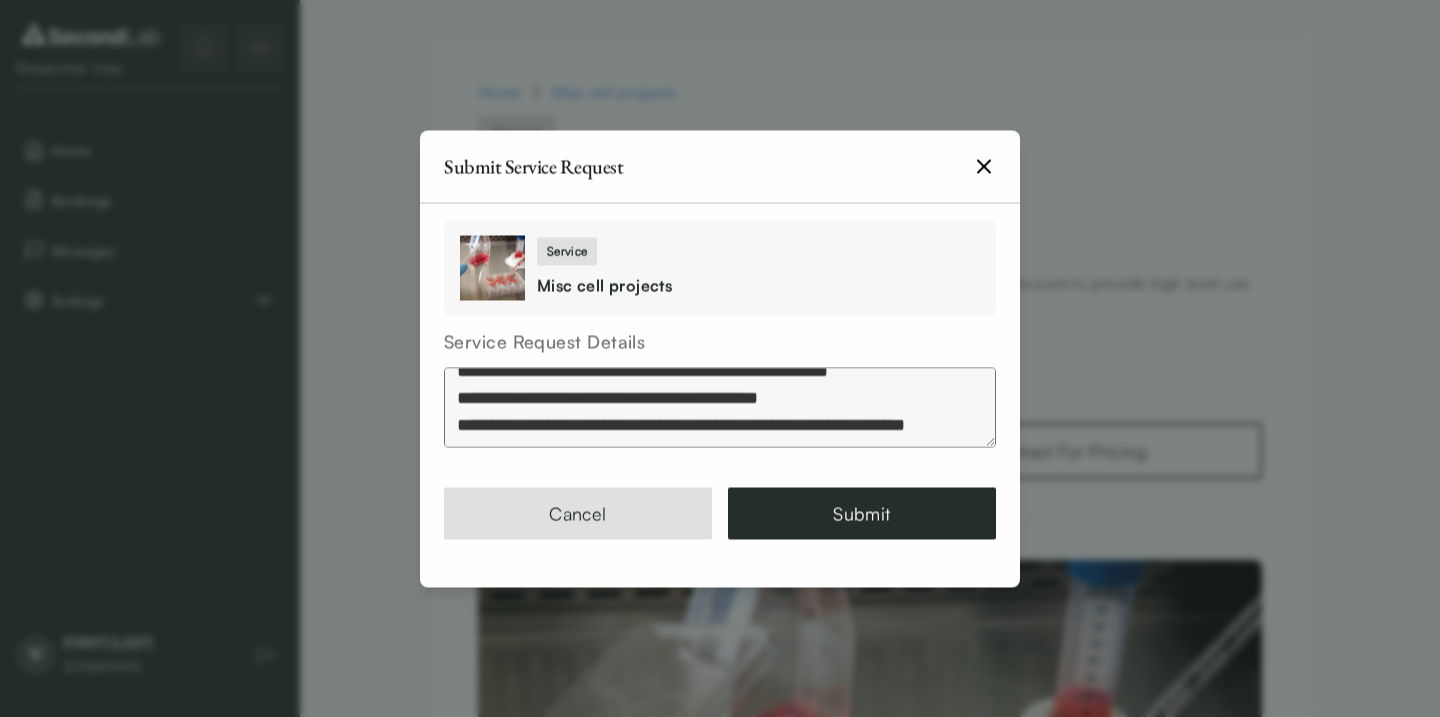 drag, startPoint x: 814, startPoint y: 426, endPoint x: 574, endPoint y: 427, distance: 240.00209 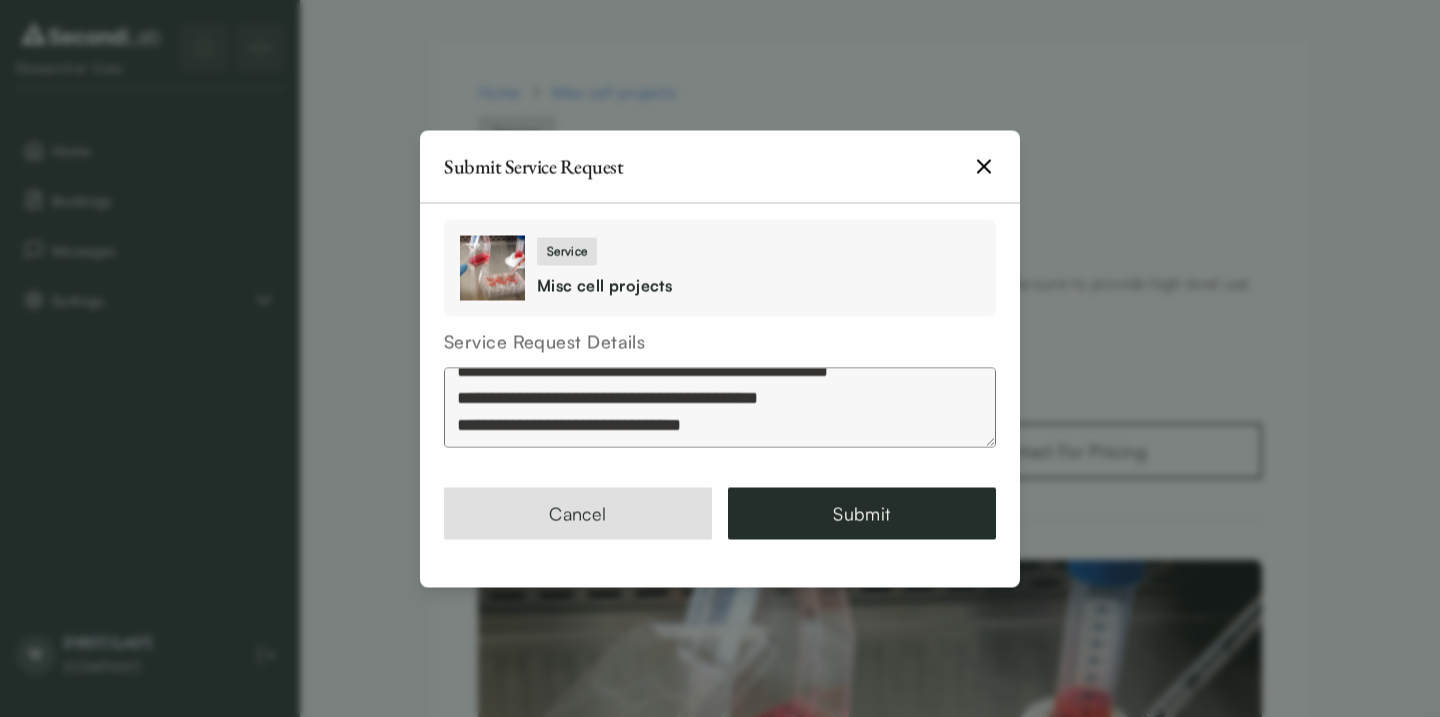 click on "**********" at bounding box center [720, 407] 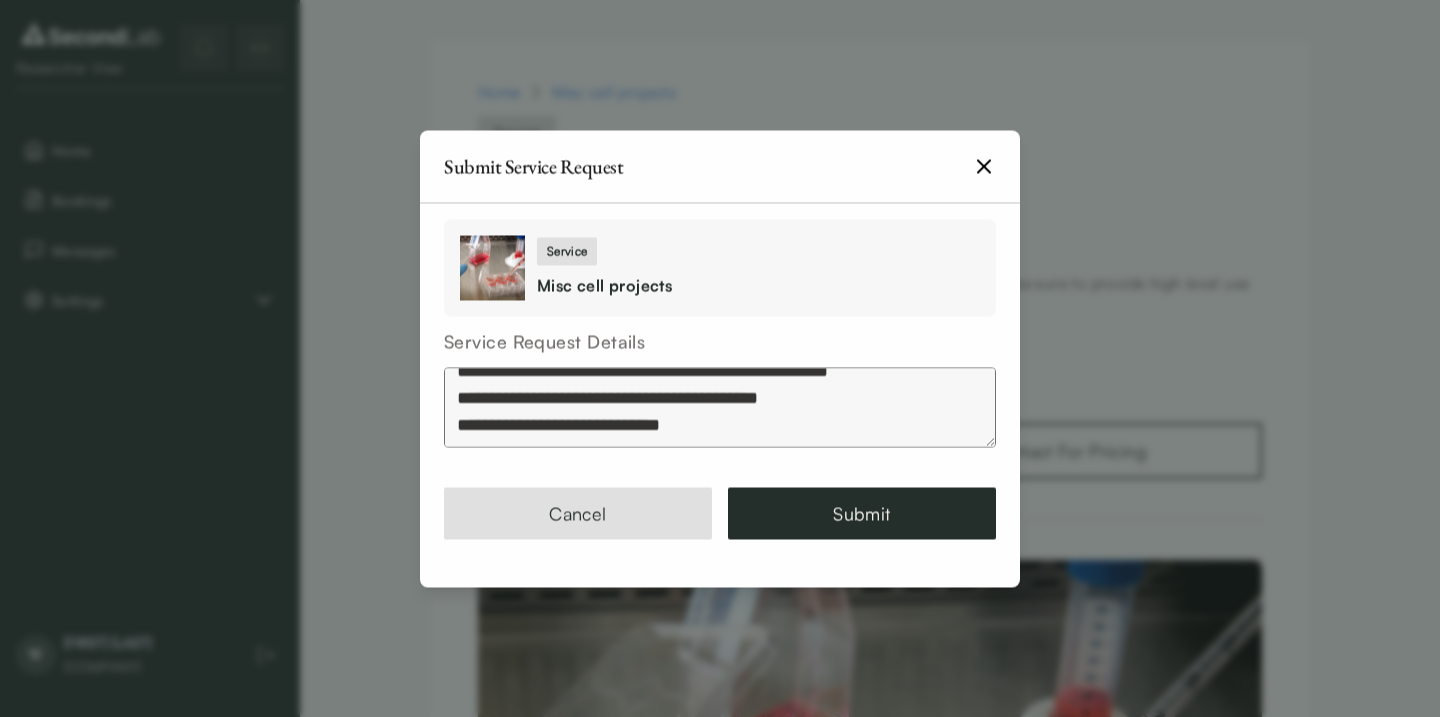 click on "**********" at bounding box center [720, 407] 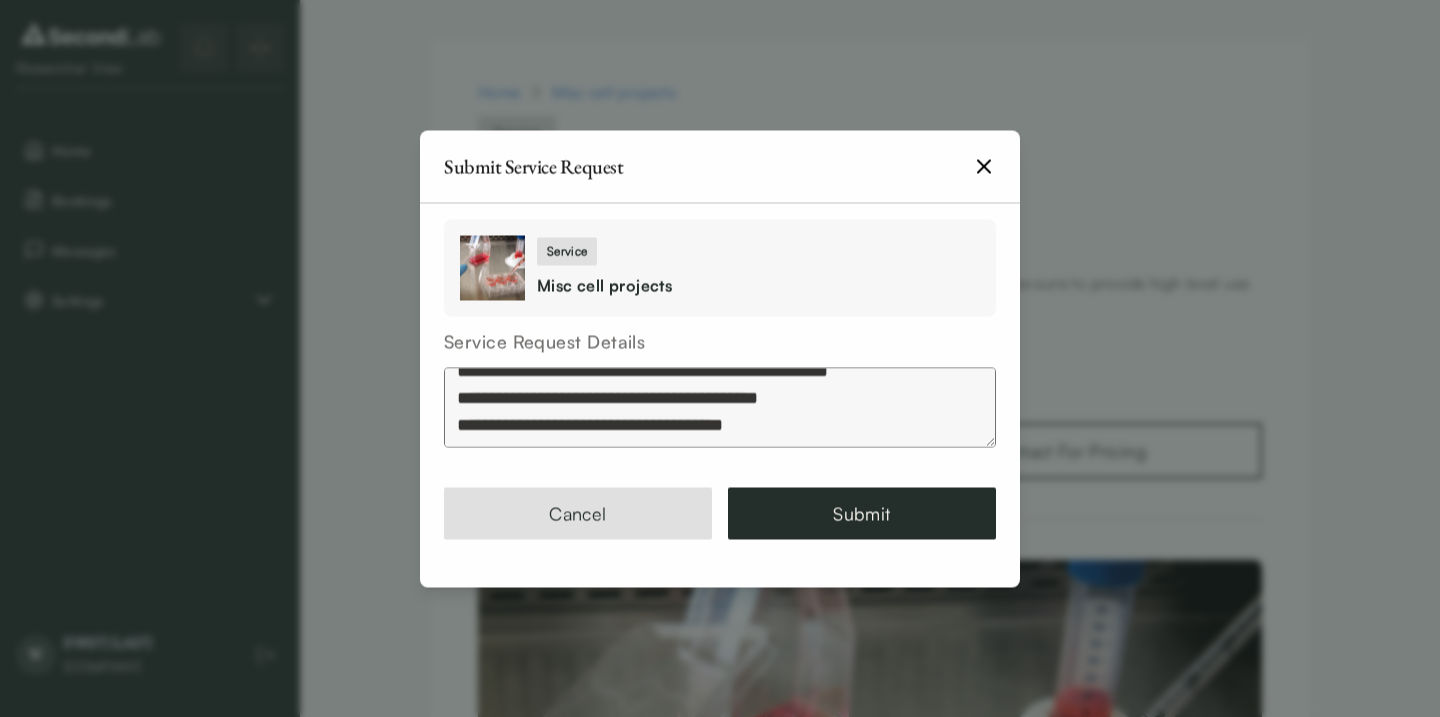 click on "**********" at bounding box center (720, 407) 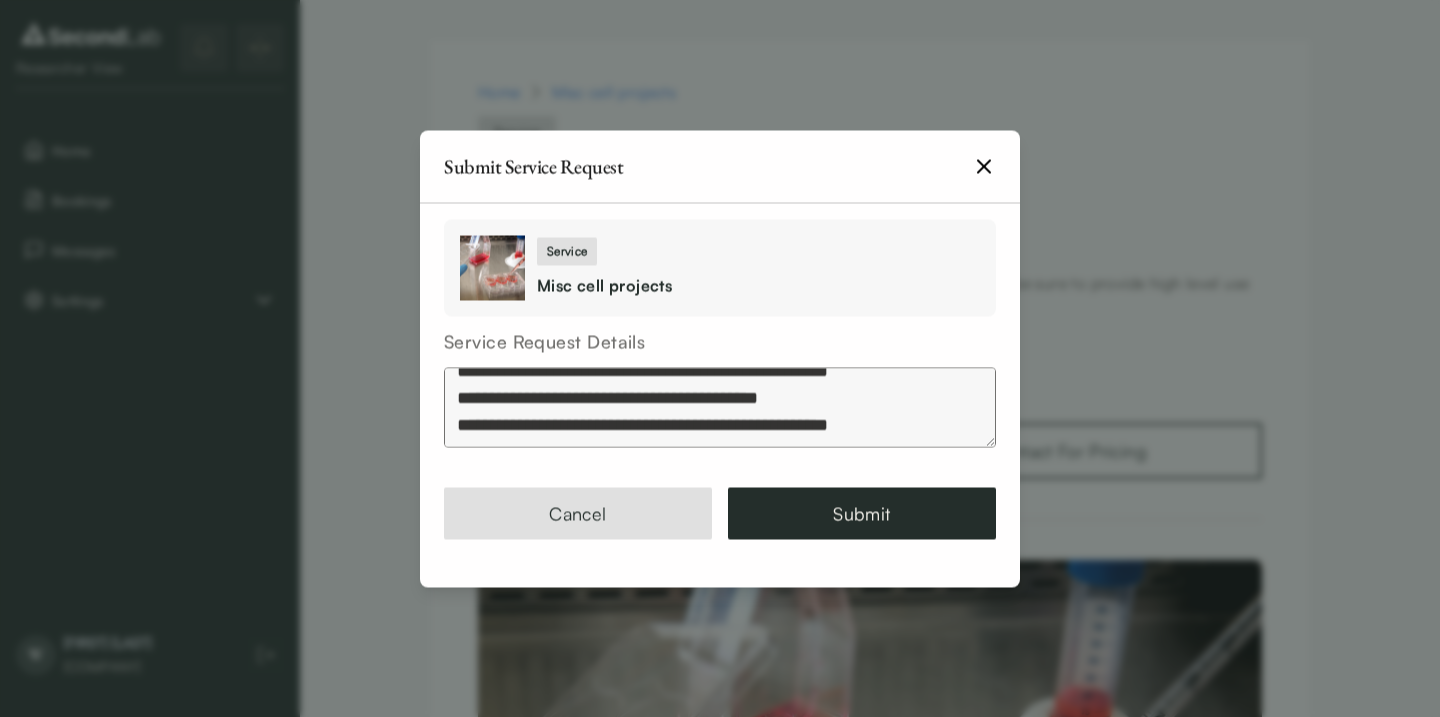 click on "**********" at bounding box center (720, 407) 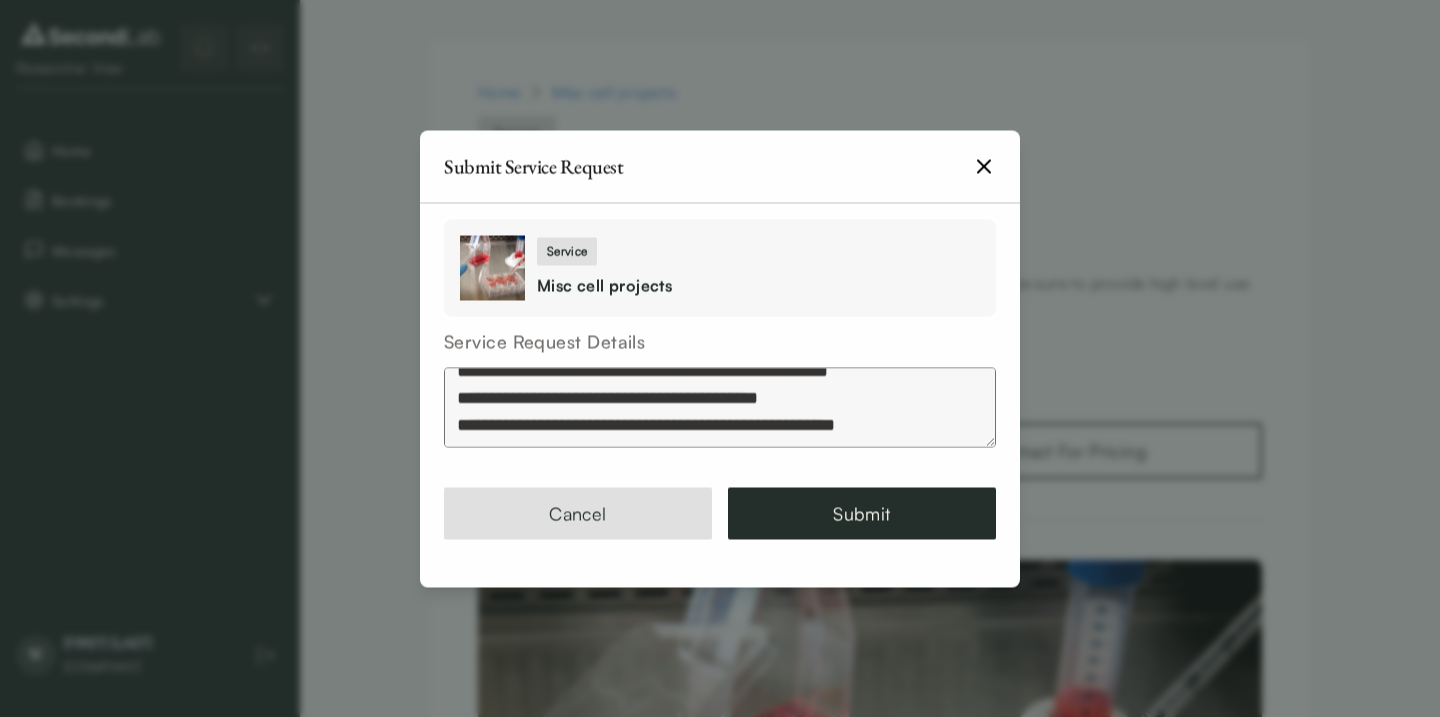 click on "**********" at bounding box center [720, 407] 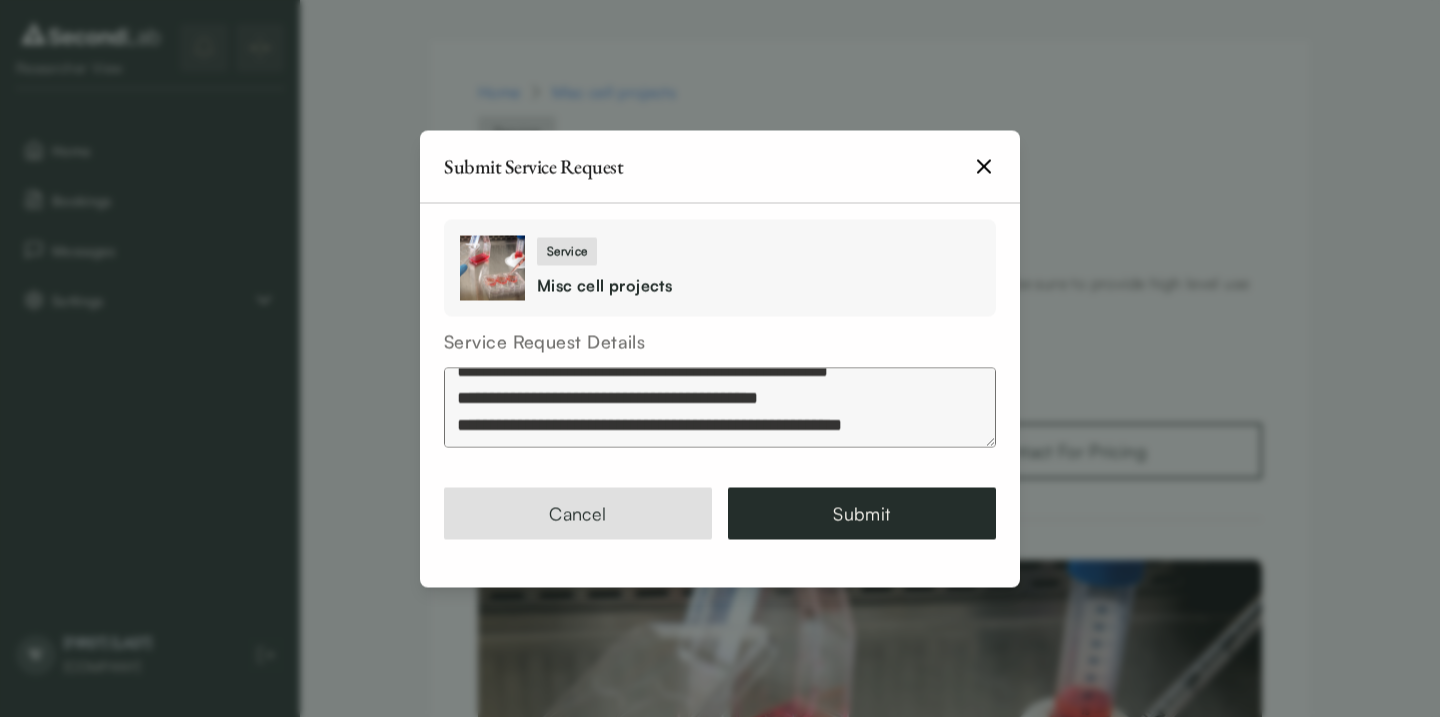 scroll, scrollTop: 46, scrollLeft: 0, axis: vertical 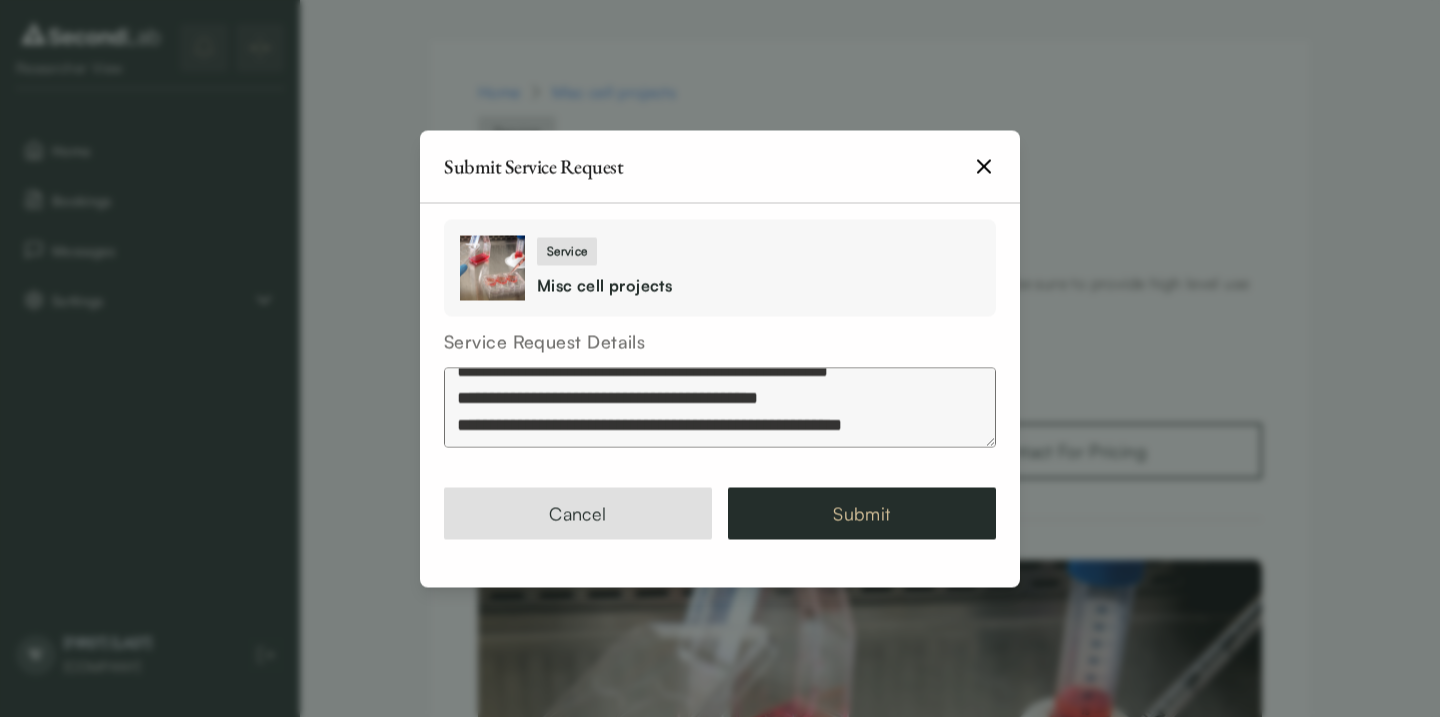 type on "**********" 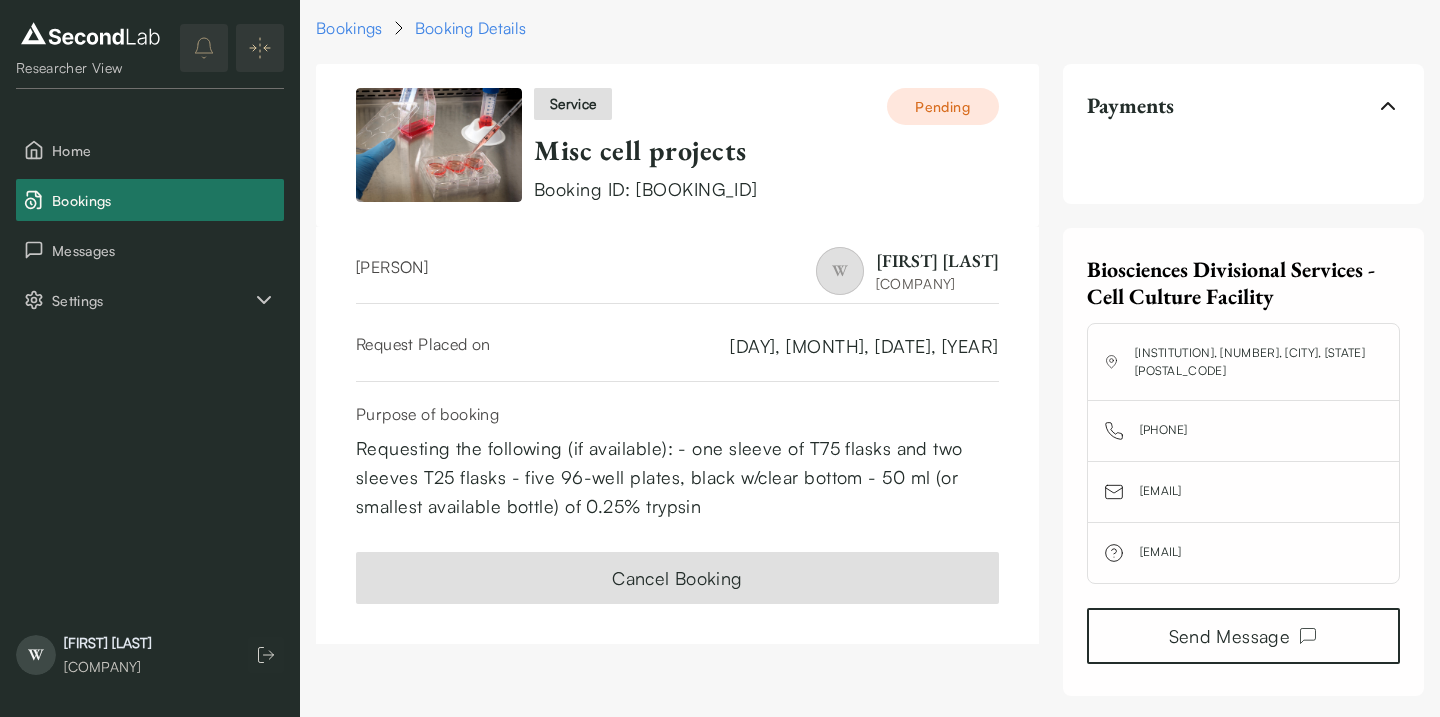 scroll, scrollTop: 41, scrollLeft: 0, axis: vertical 